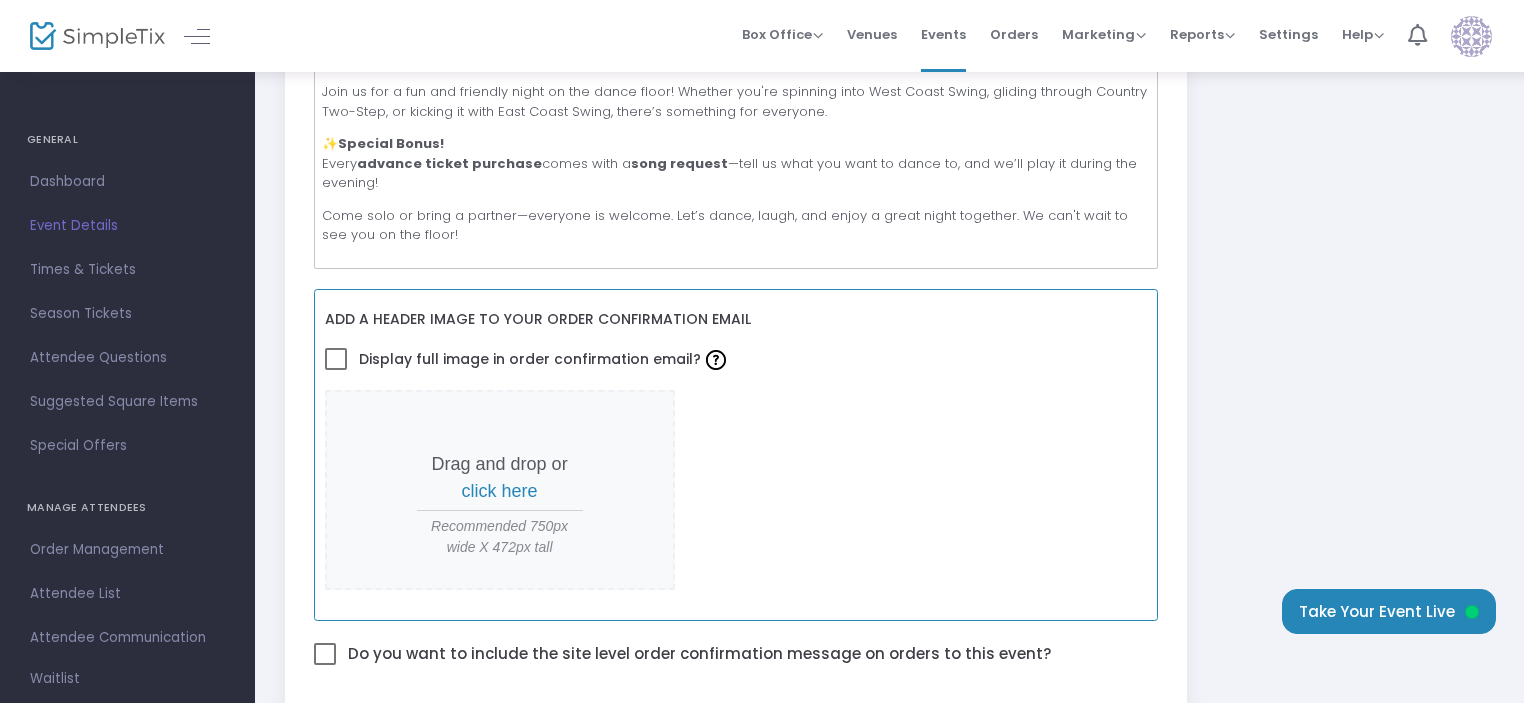 scroll, scrollTop: 700, scrollLeft: 0, axis: vertical 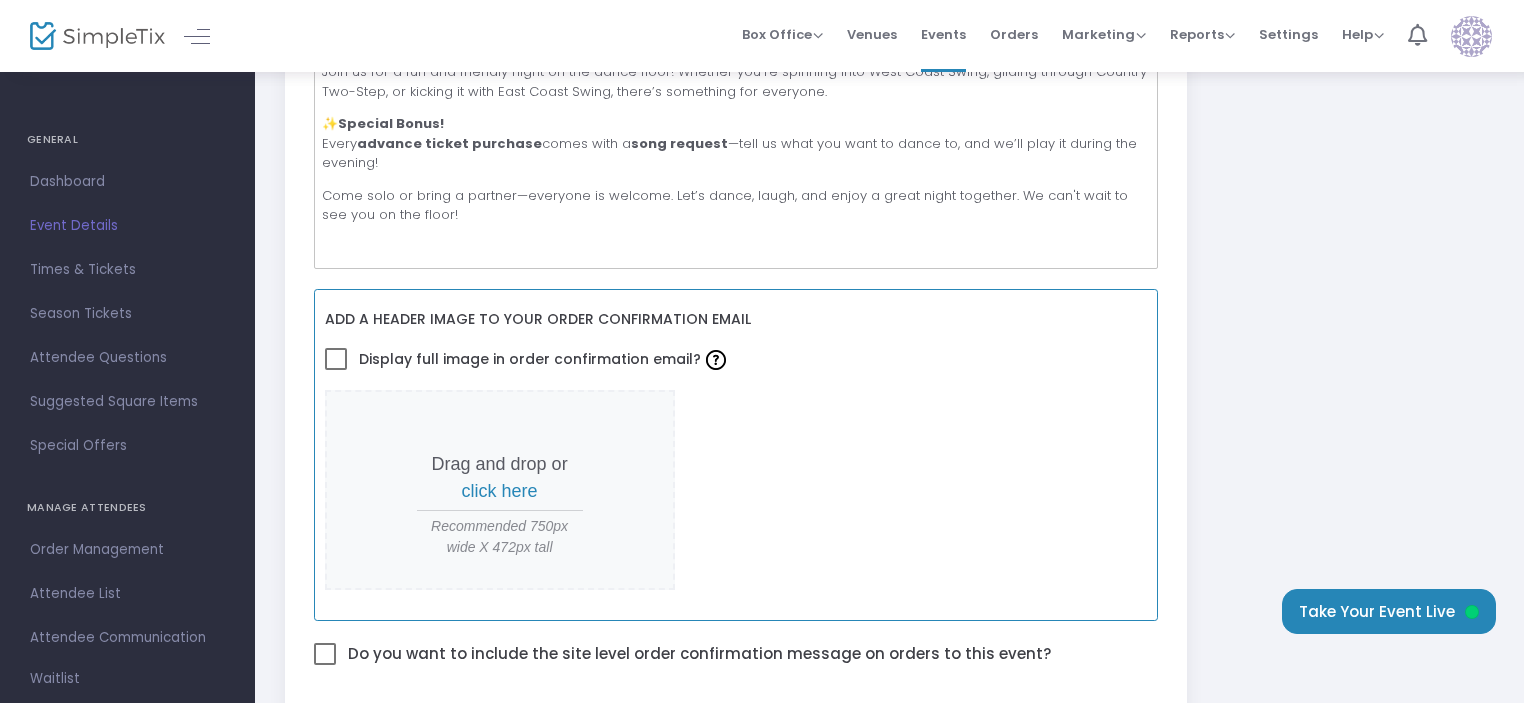 click on "click here" at bounding box center [500, 491] 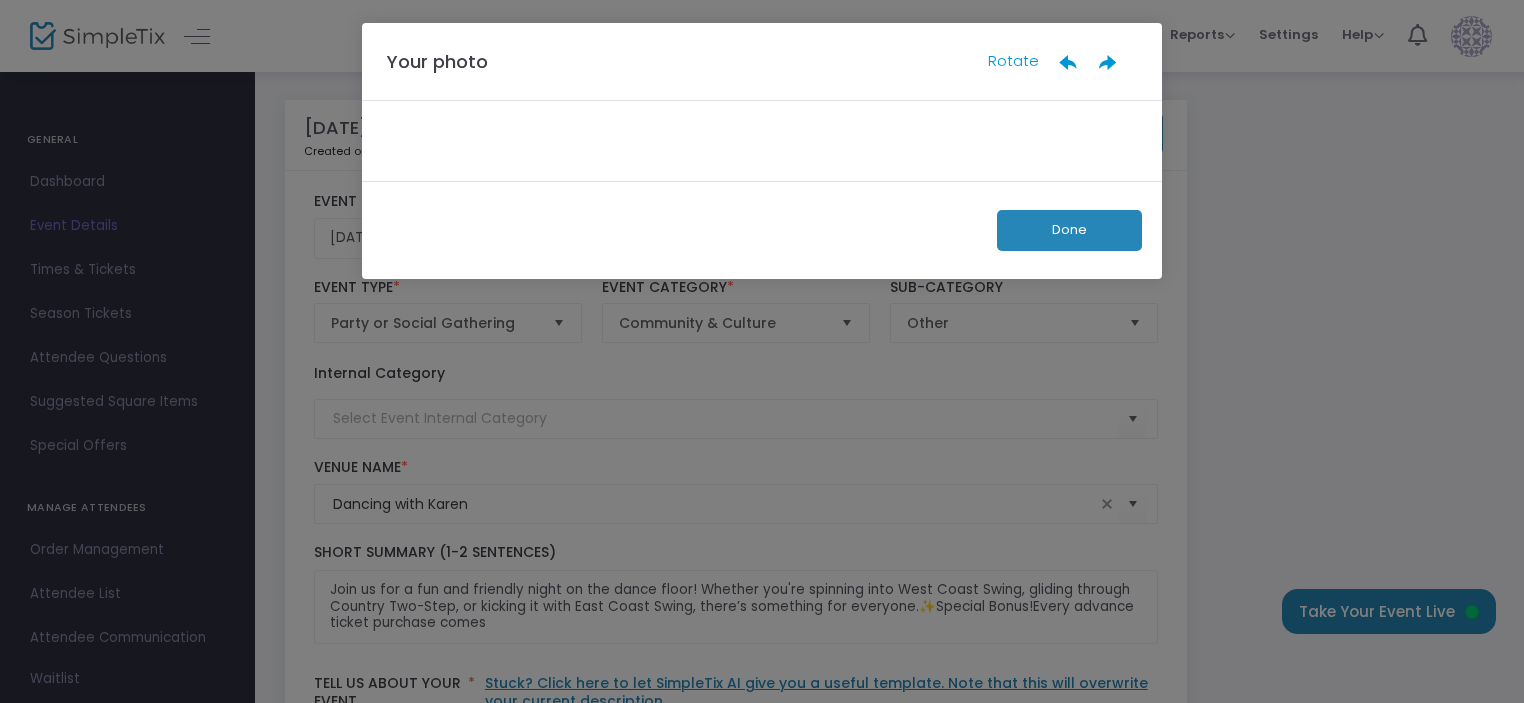 scroll, scrollTop: 0, scrollLeft: 0, axis: both 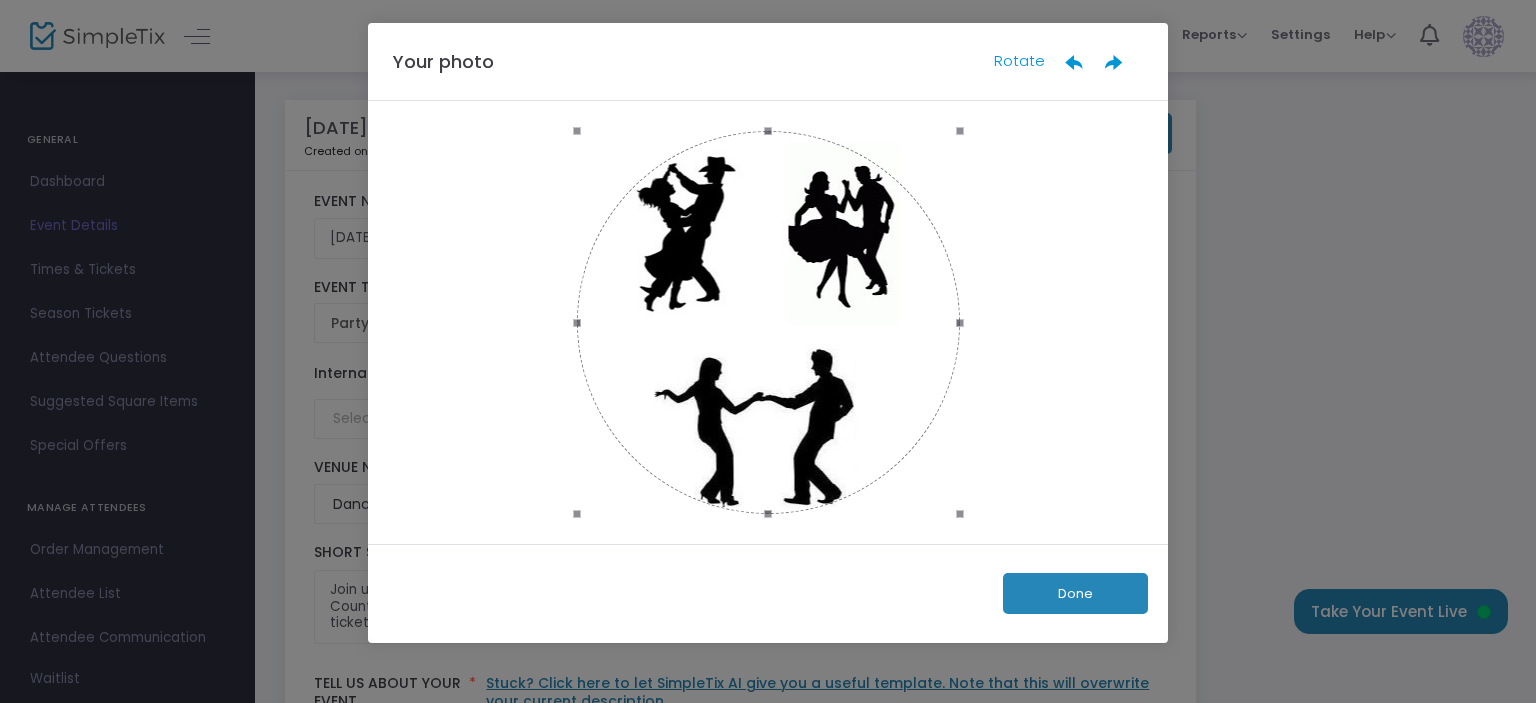 click on "Done" 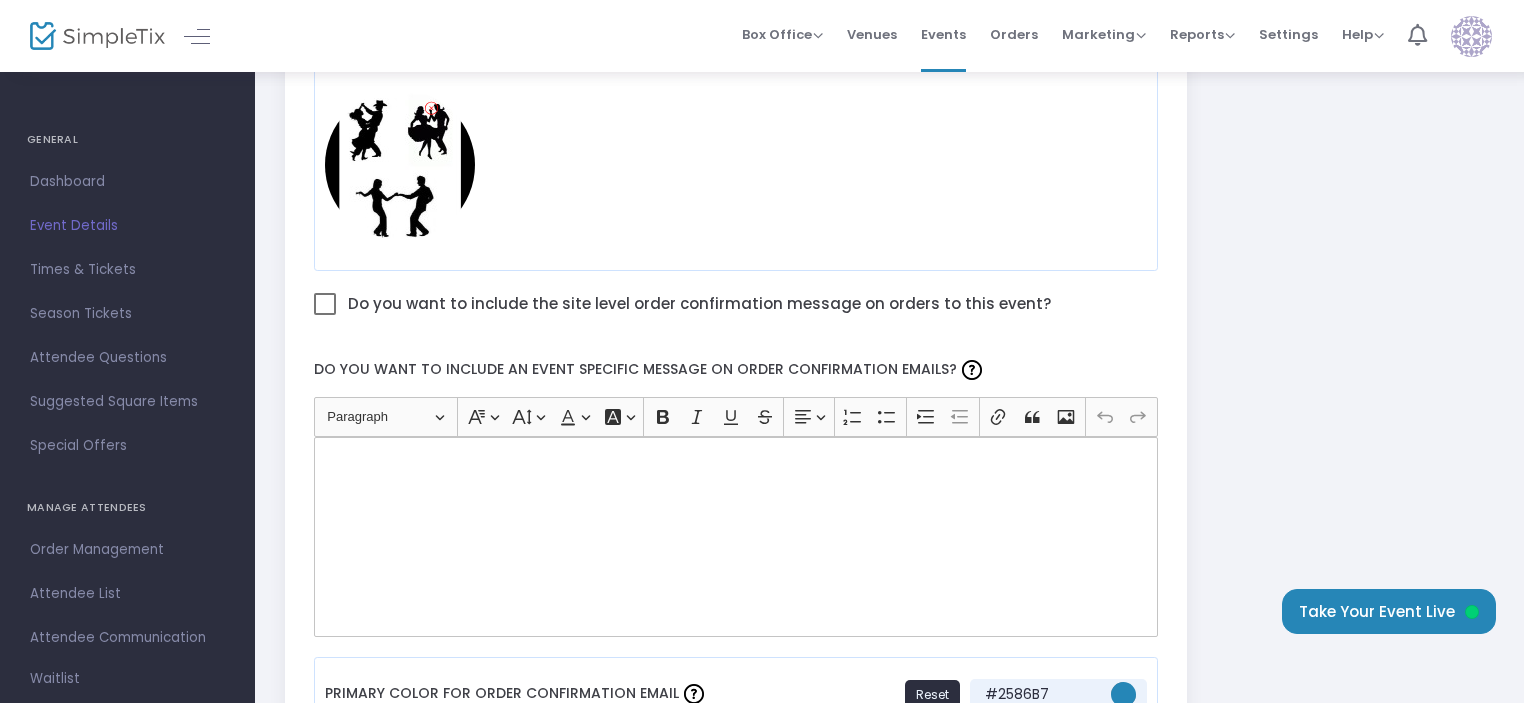 scroll, scrollTop: 1100, scrollLeft: 0, axis: vertical 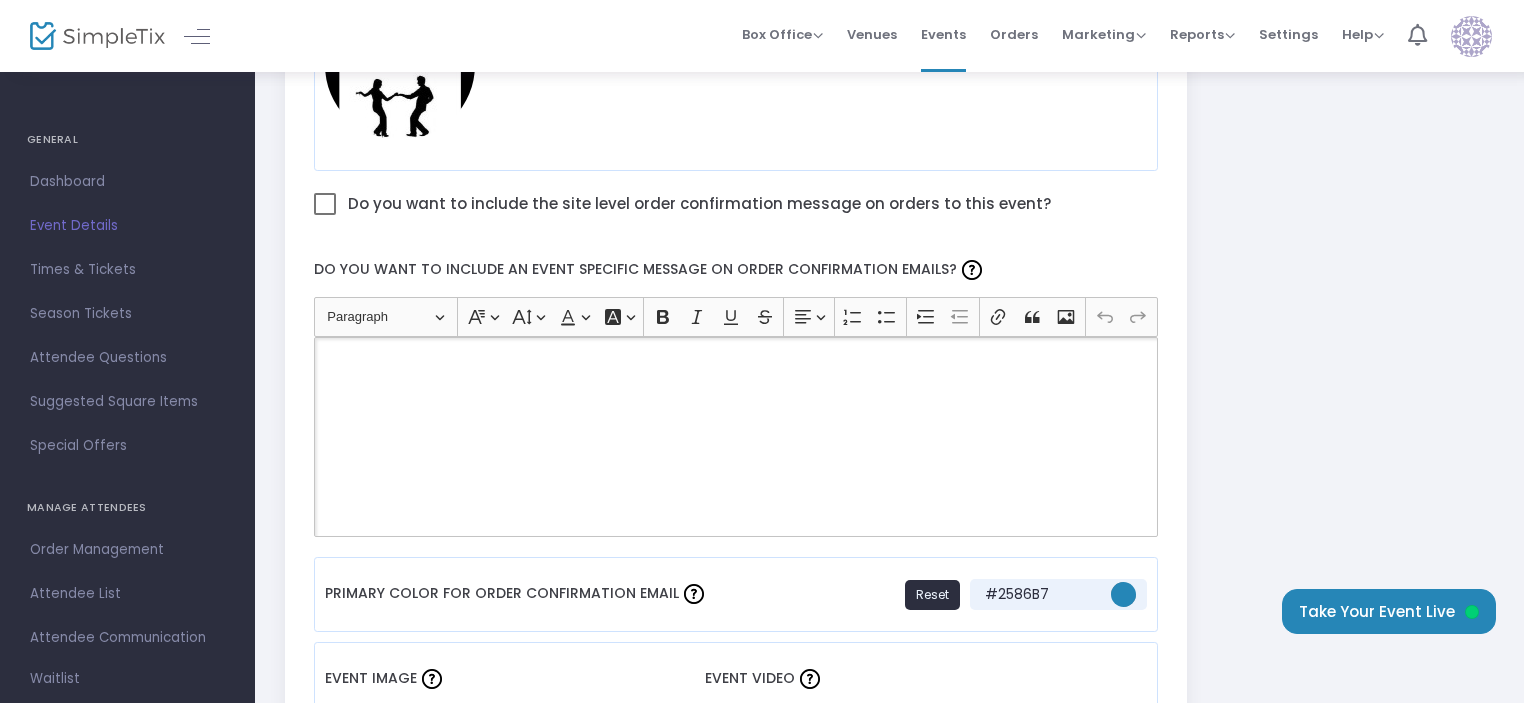 click 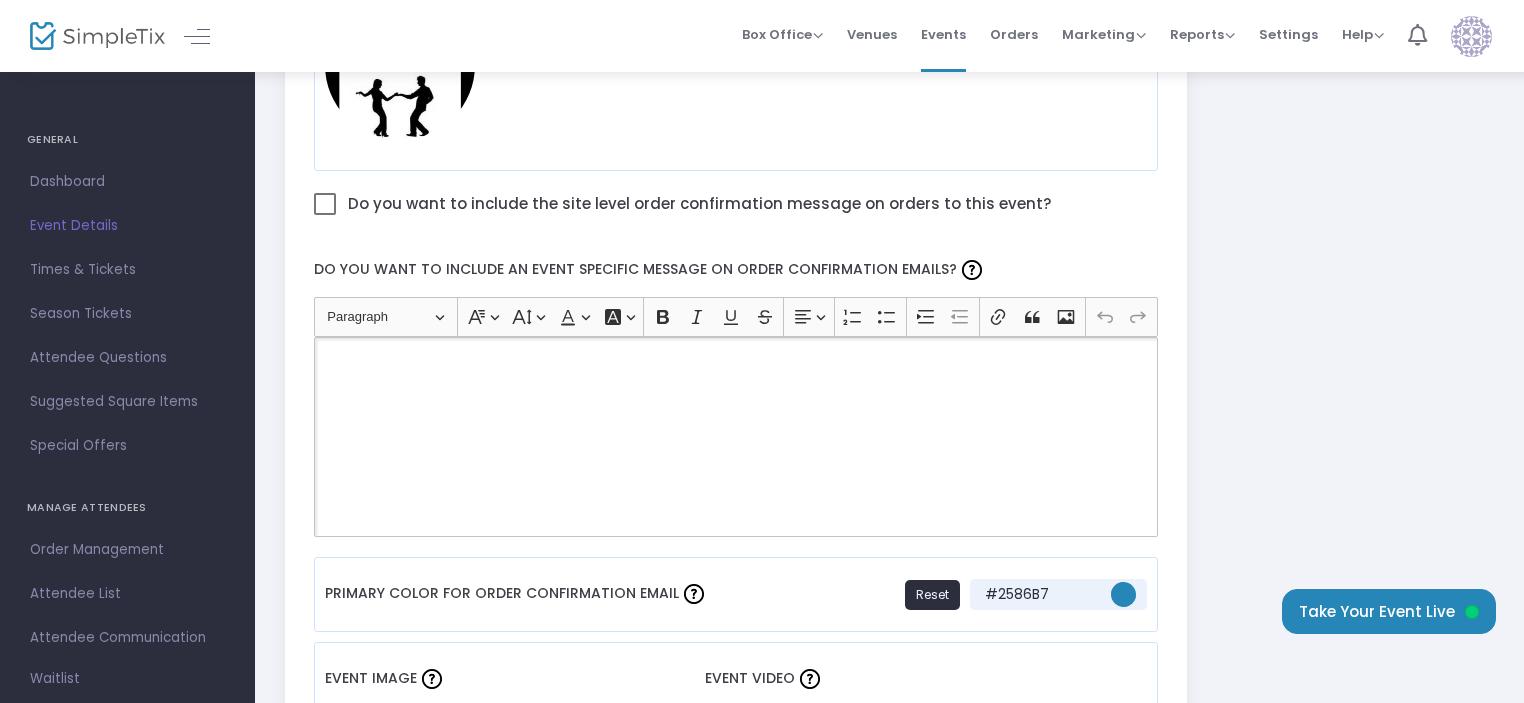 type 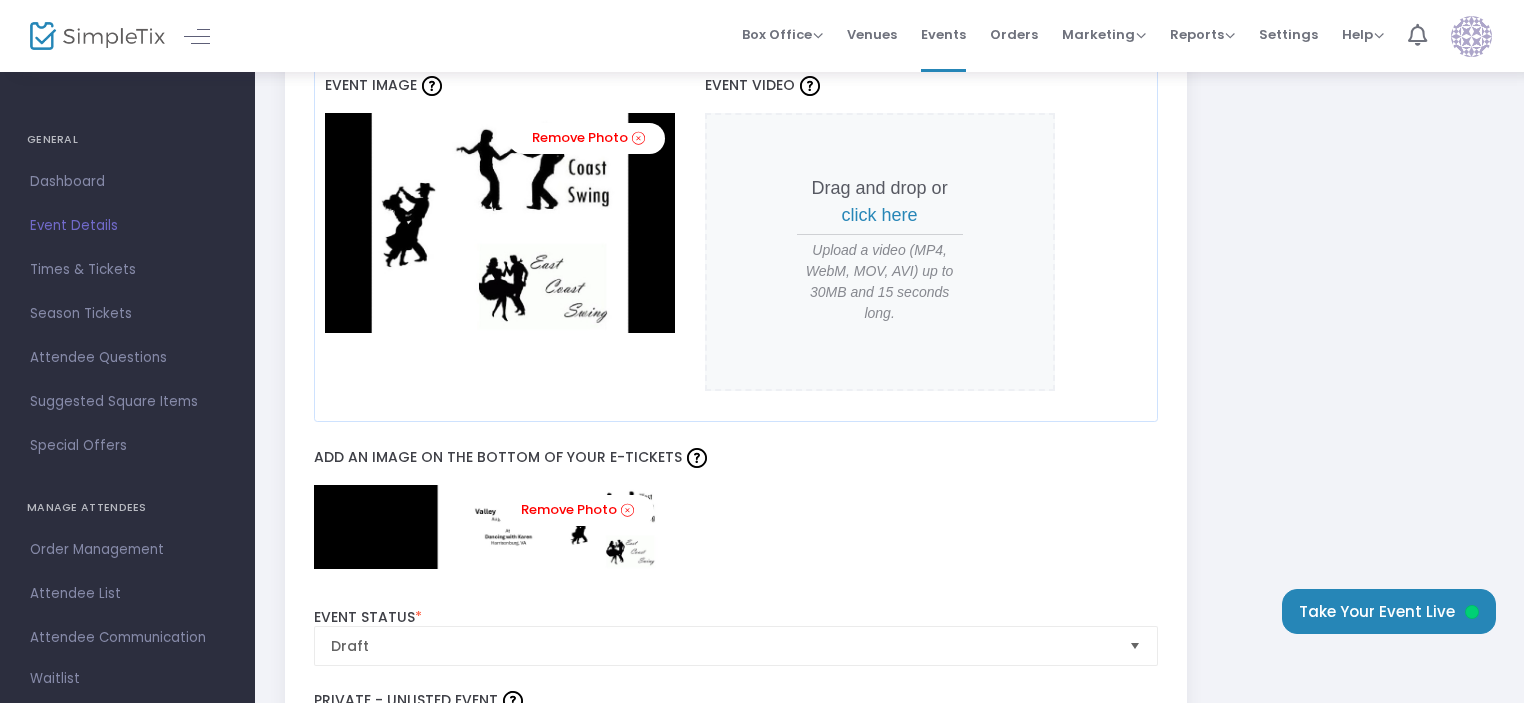 scroll, scrollTop: 1700, scrollLeft: 0, axis: vertical 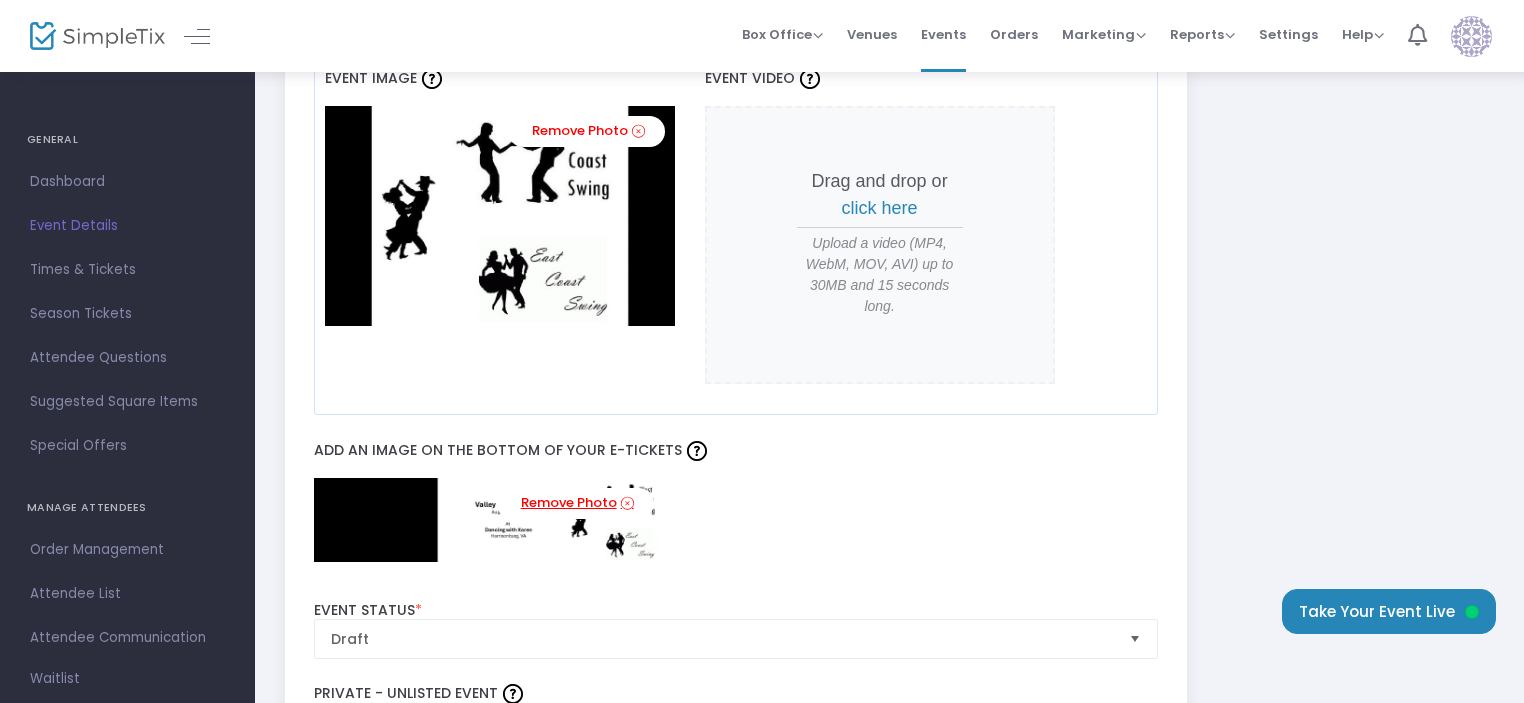 click at bounding box center [627, 503] 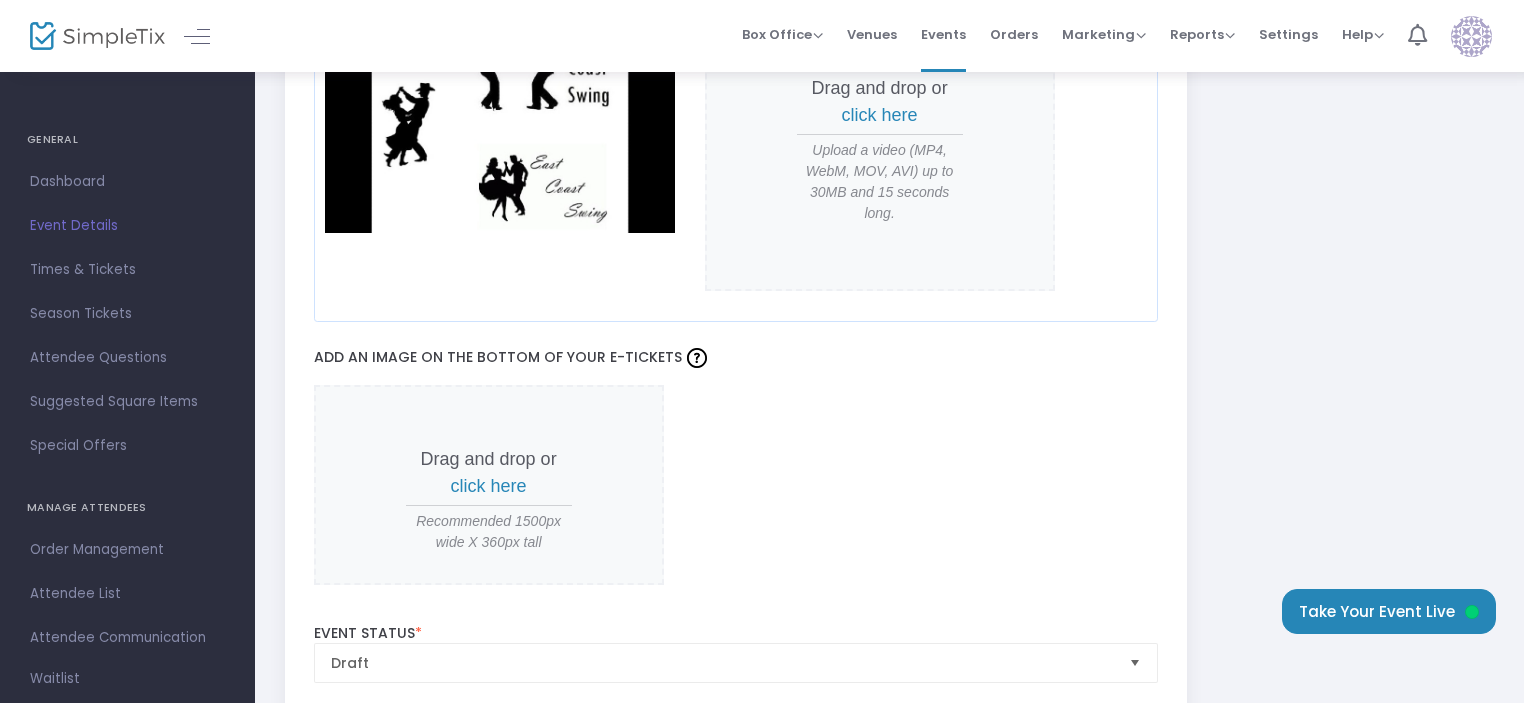 scroll, scrollTop: 1800, scrollLeft: 0, axis: vertical 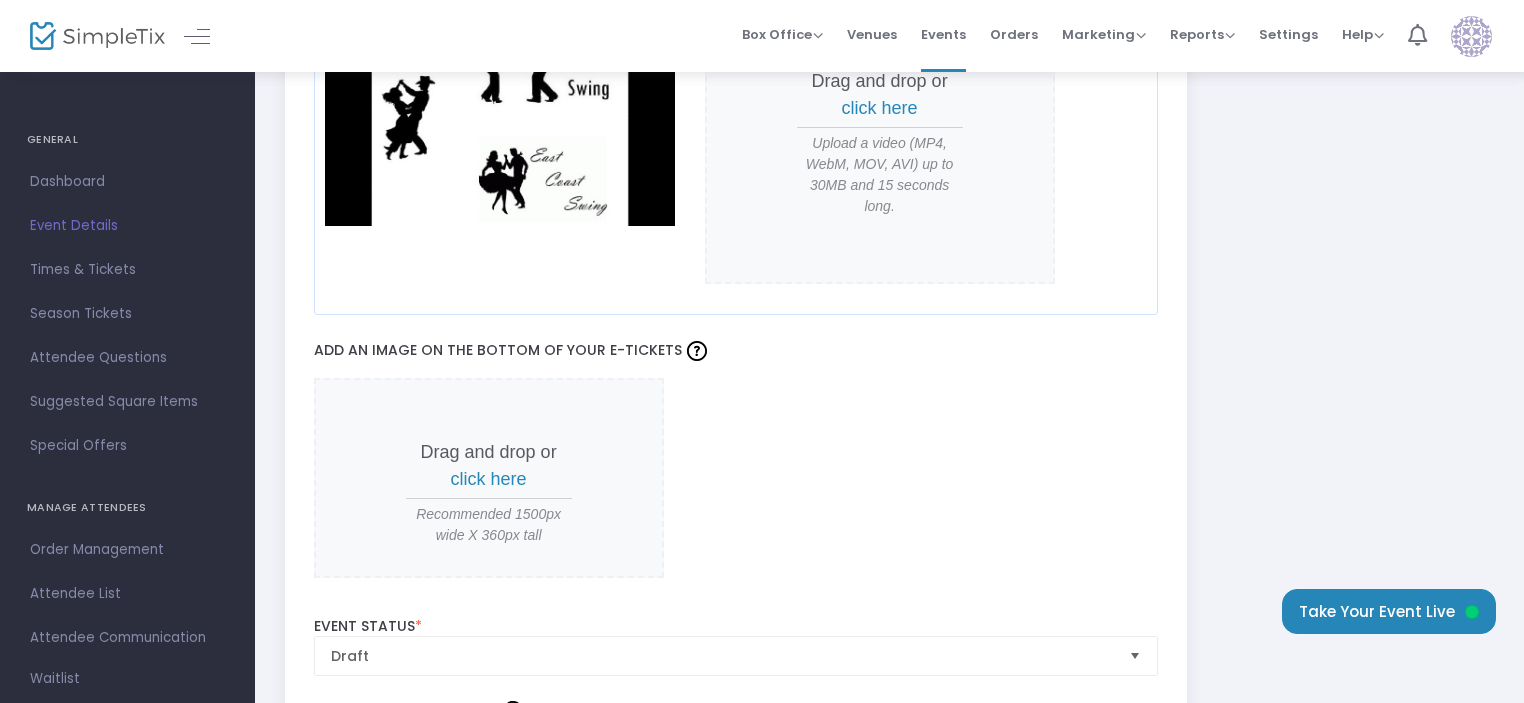 click on "click here" at bounding box center (489, 479) 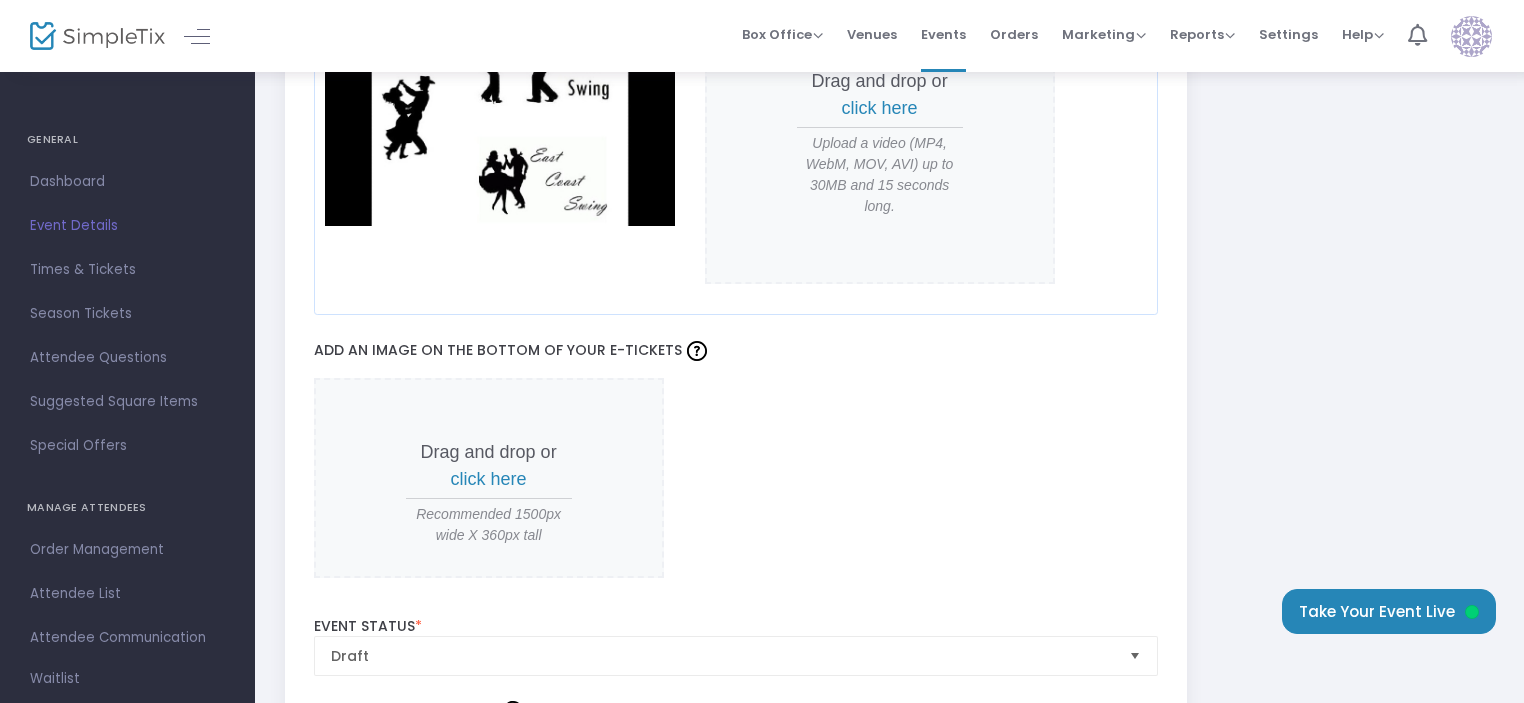 scroll, scrollTop: 0, scrollLeft: 0, axis: both 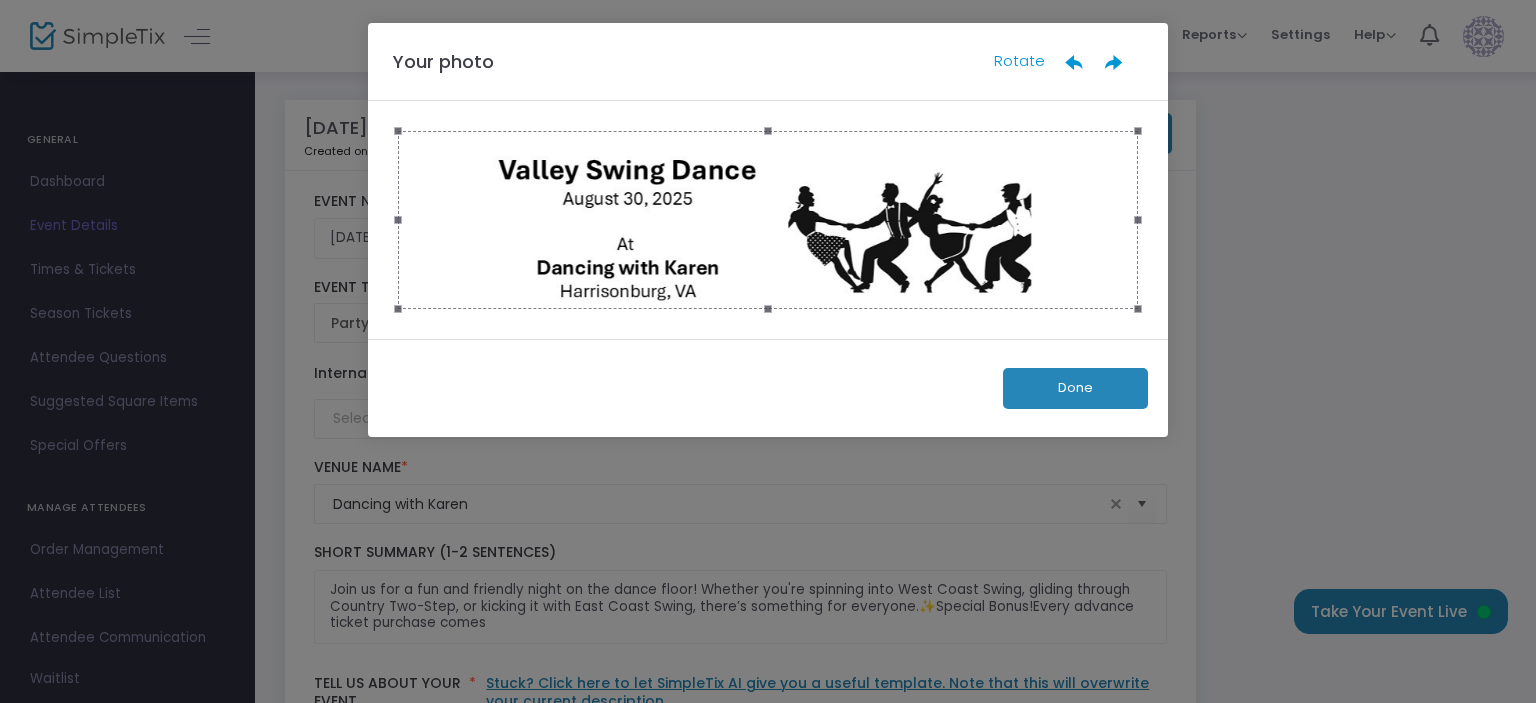 click on "Done" 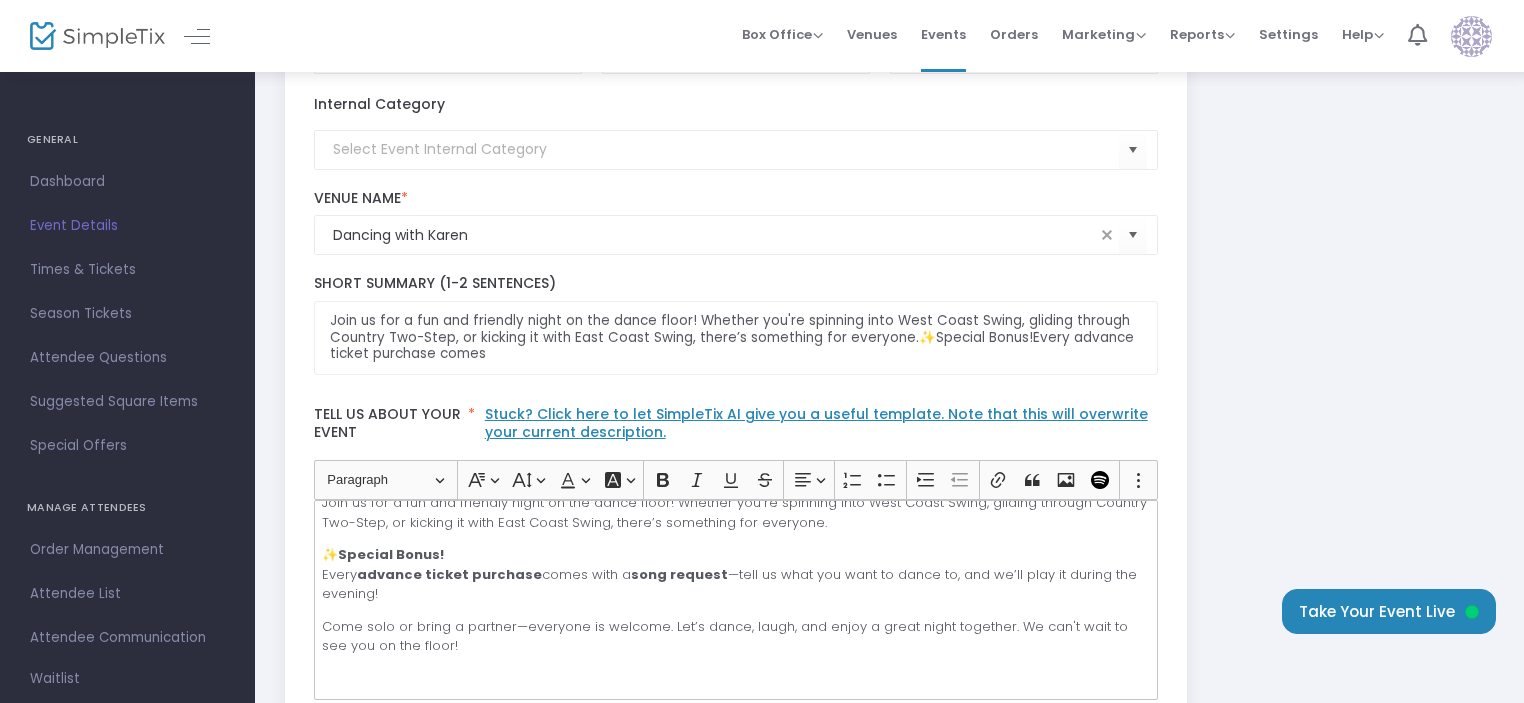 scroll, scrollTop: 300, scrollLeft: 0, axis: vertical 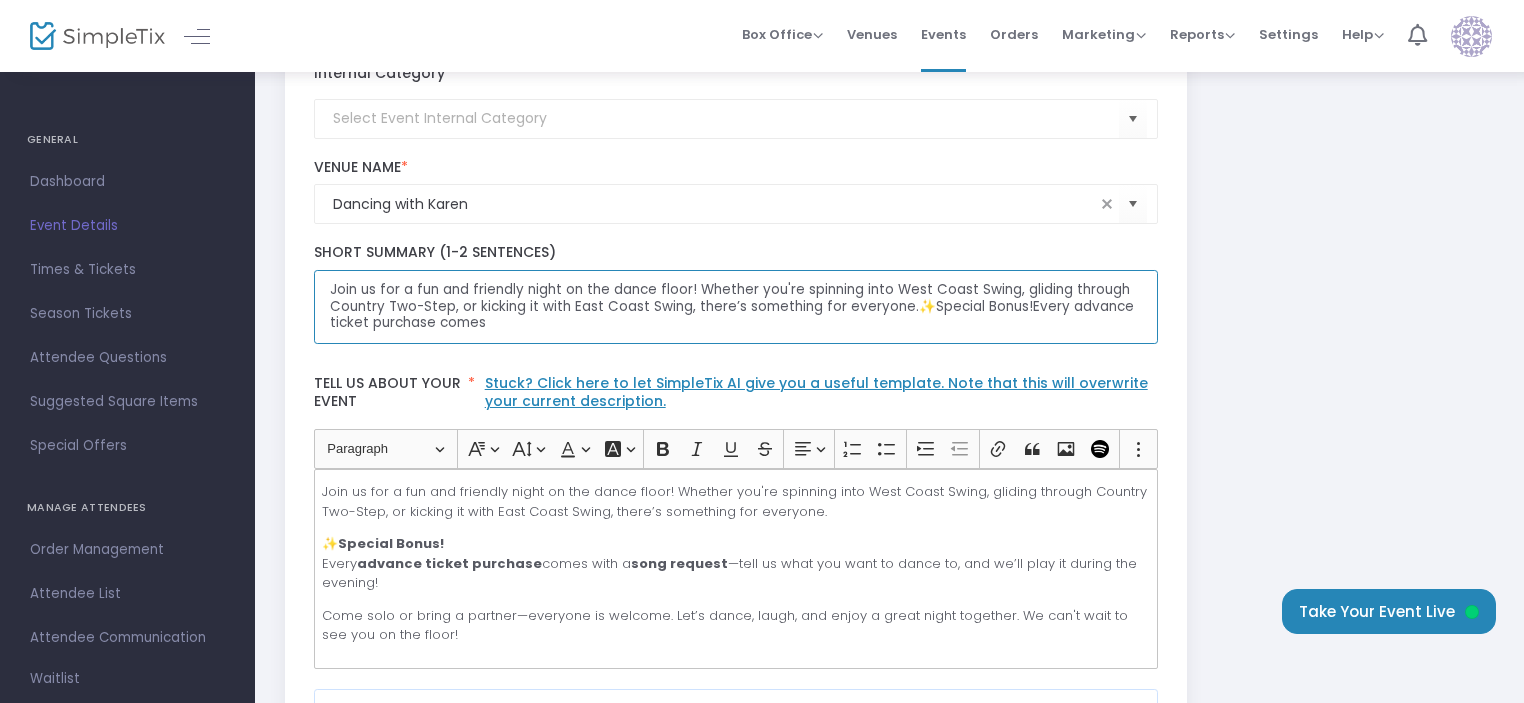 click on "Join us for a fun and friendly night on the dance floor! Whether you're spinning into West Coast Swing, gliding through Country Two-Step, or kicking it with East Coast Swing, there’s something for everyone.✨Special Bonus!Every advance ticket purchase comes" 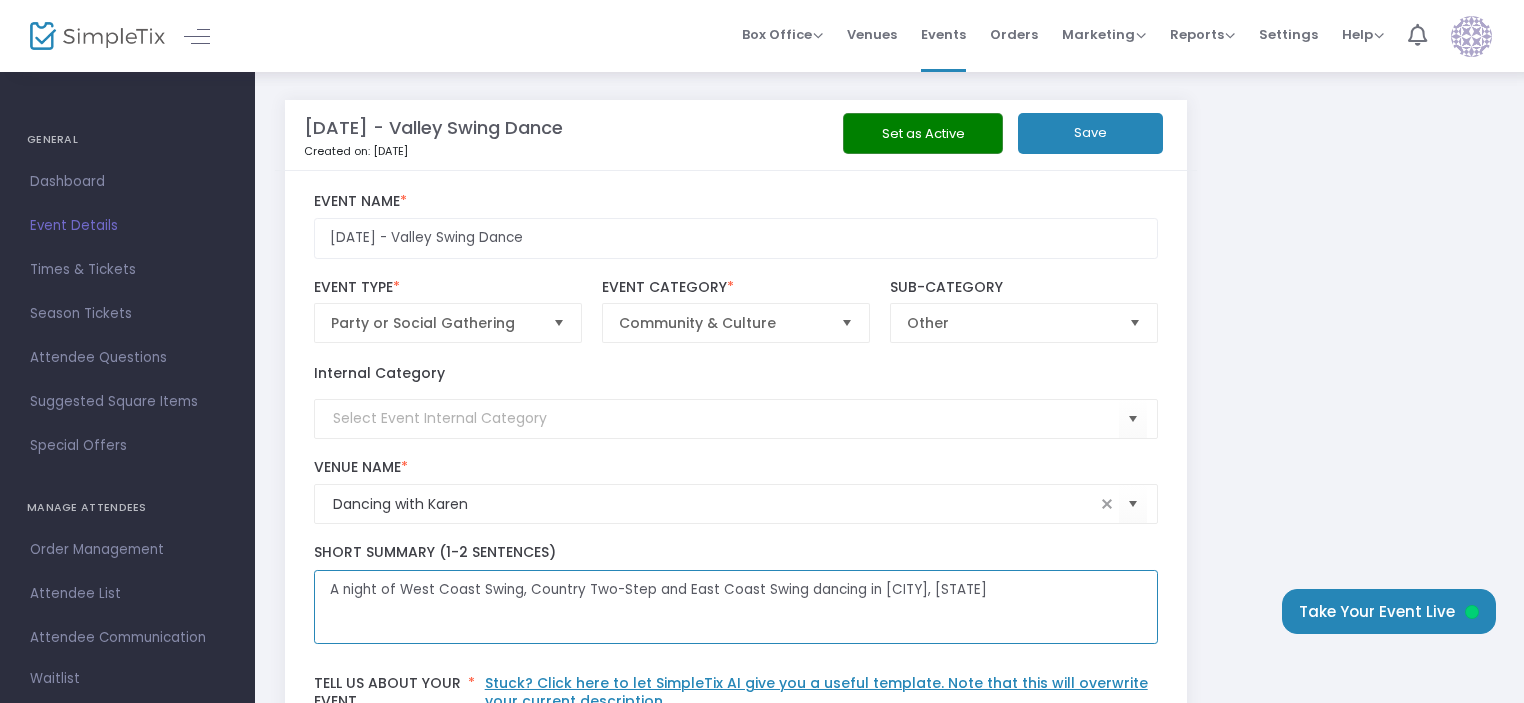 scroll, scrollTop: 100, scrollLeft: 0, axis: vertical 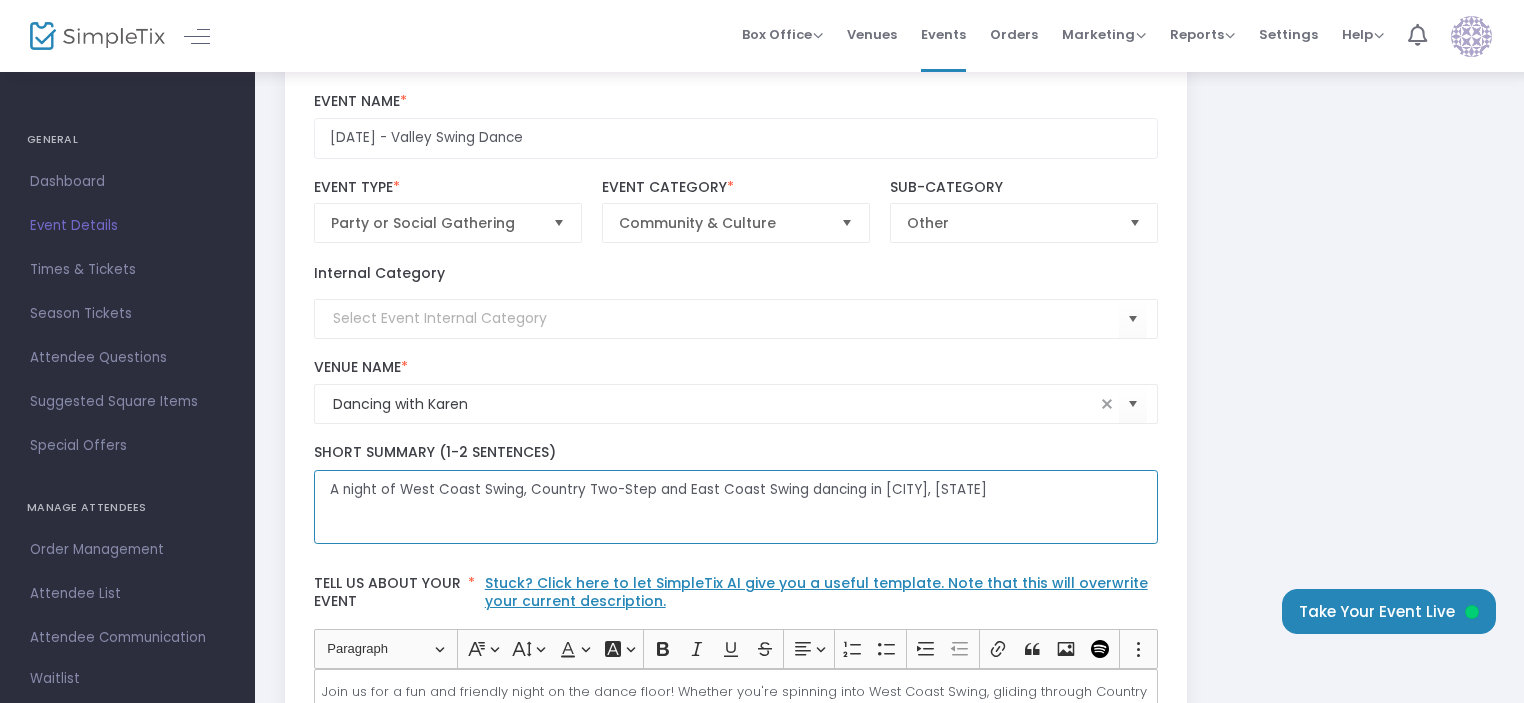 type on "A night of West Coast Swing, Country Two-Step and East Coast Swing dancing in [CITY], [STATE]" 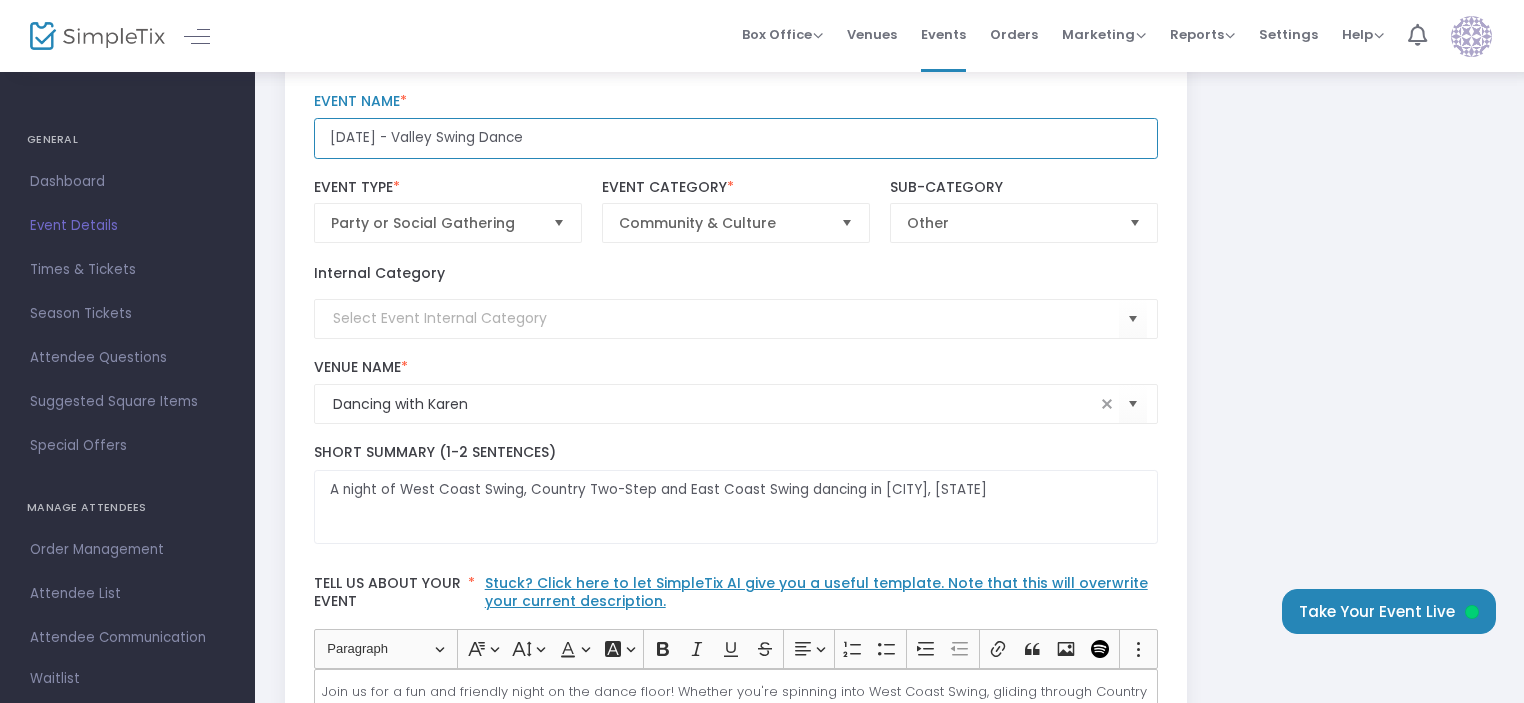 click on "[DATE] - Valley Swing Dance" 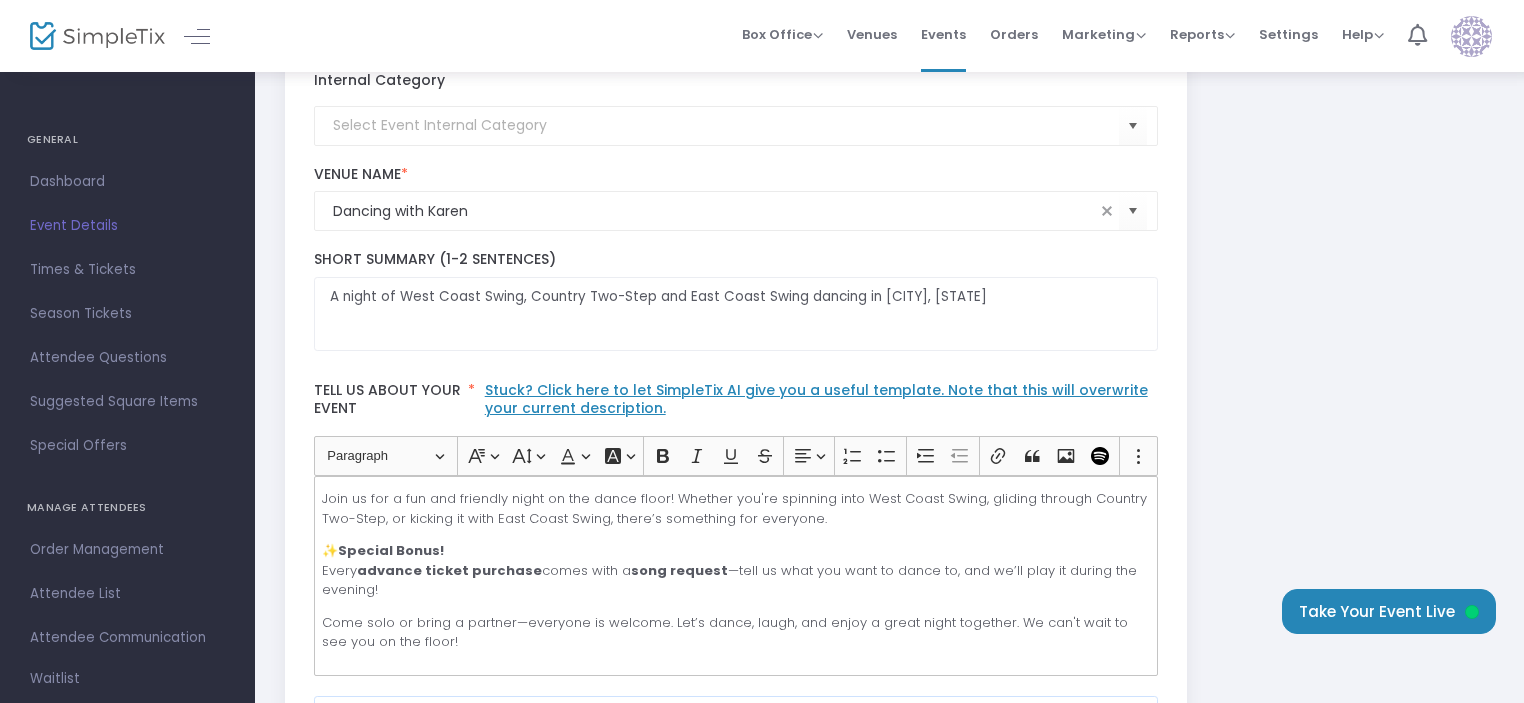 scroll, scrollTop: 300, scrollLeft: 0, axis: vertical 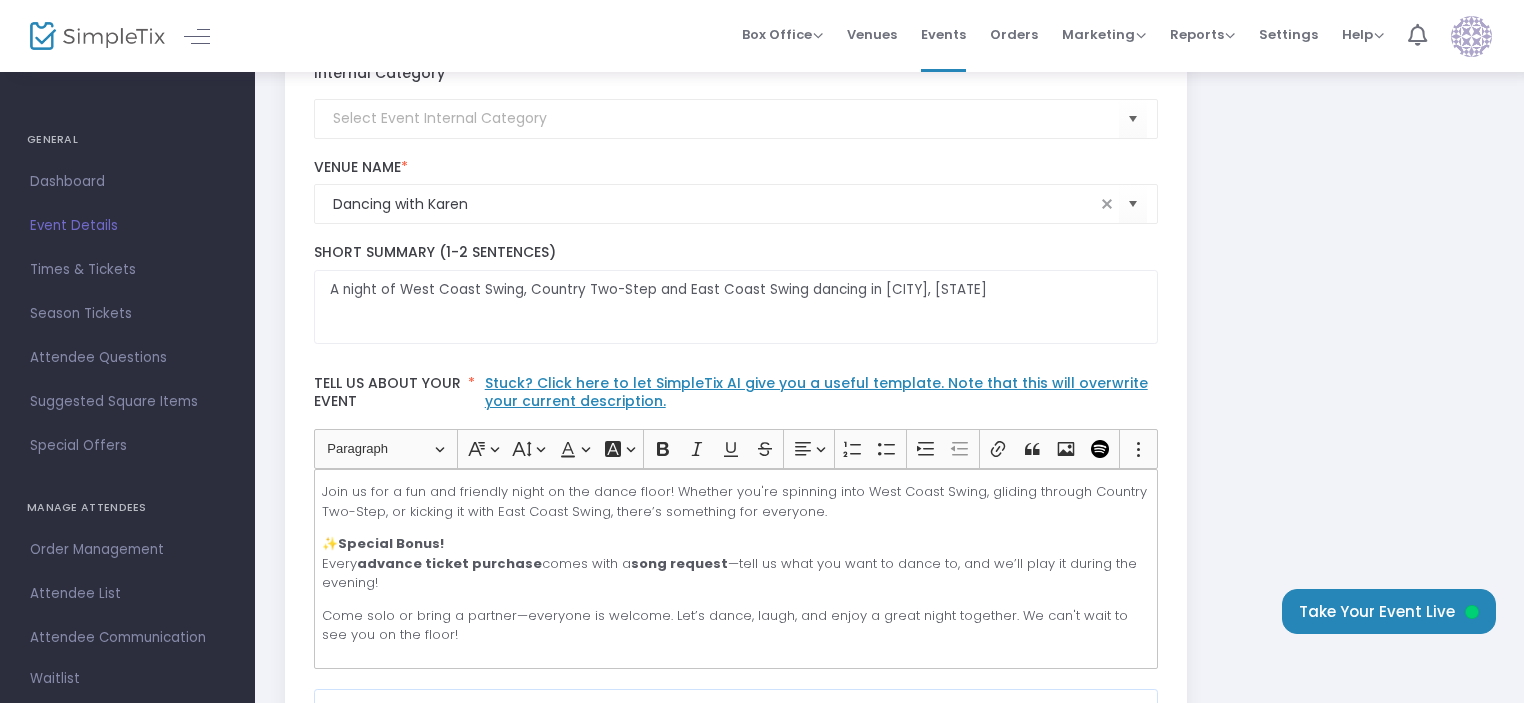 type on "Valley Swing Dance - August 30, 2025" 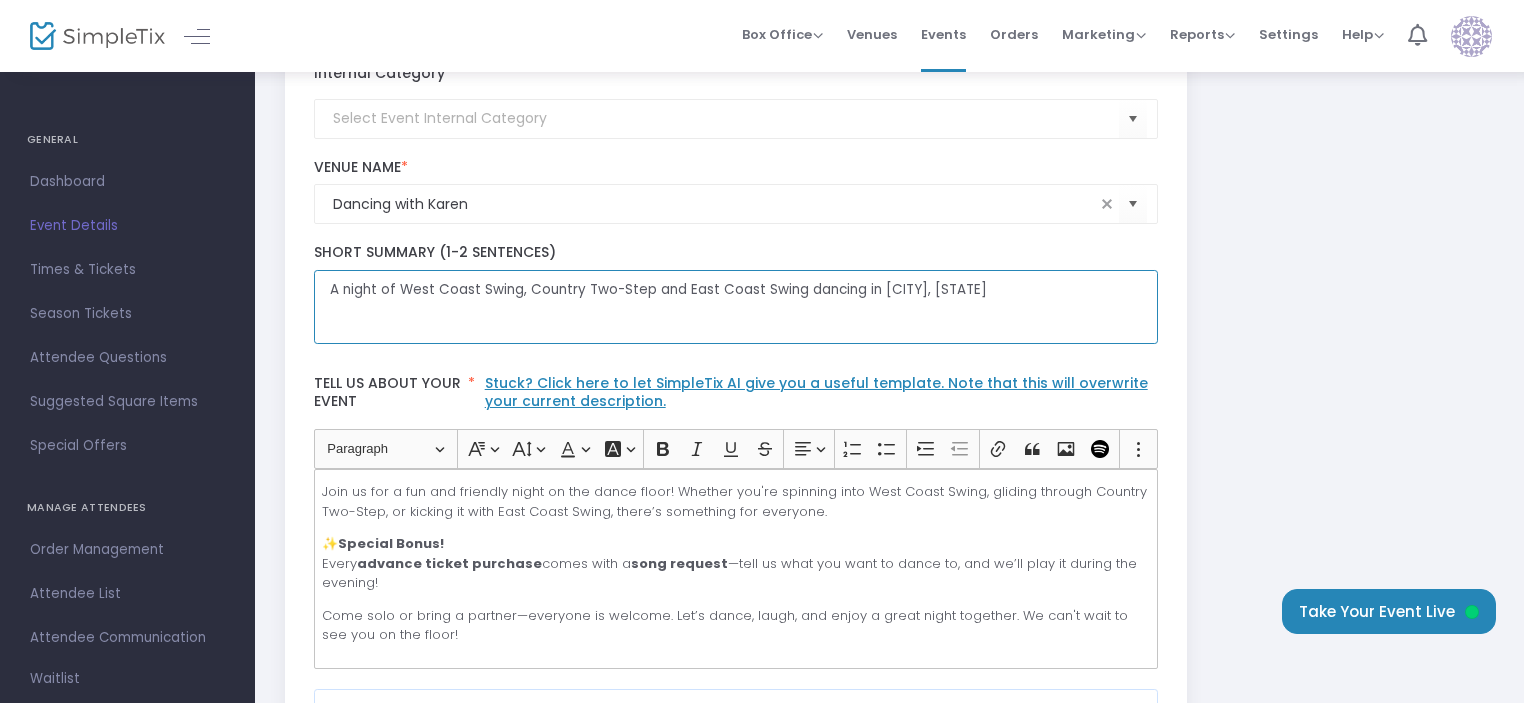 click on "A night of West Coast Swing, Country Two-Step and East Coast Swing dancing in [CITY], [STATE]" 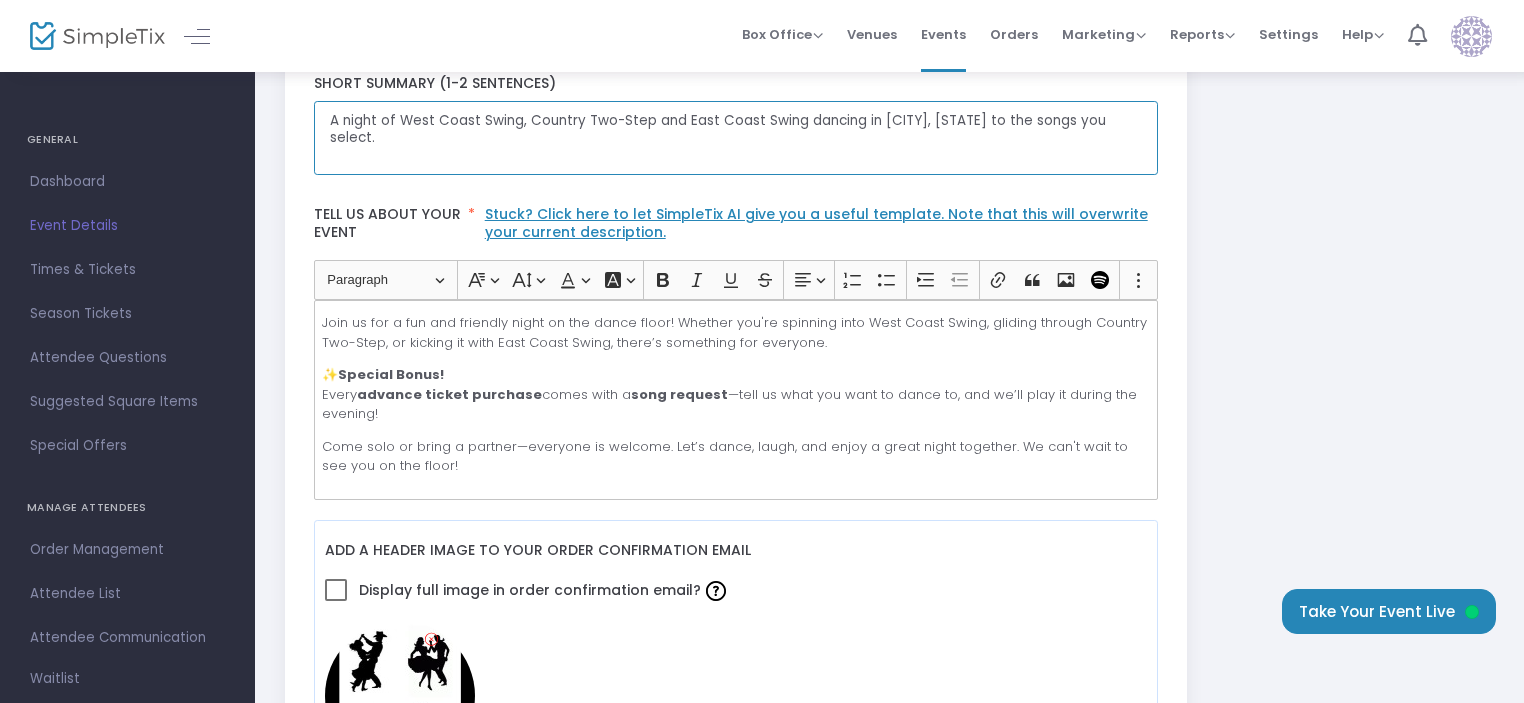scroll, scrollTop: 500, scrollLeft: 0, axis: vertical 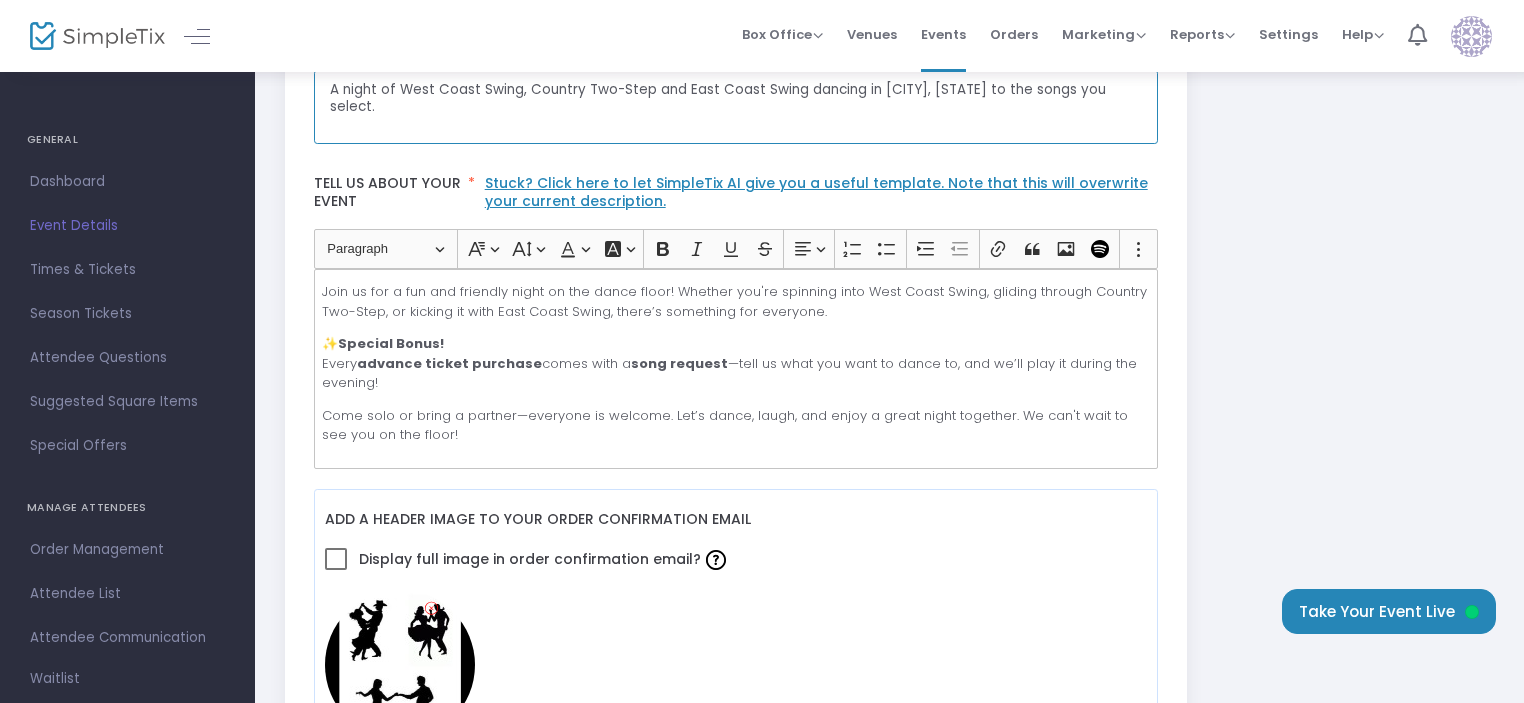 type on "A night of West Coast Swing, Country Two-Step and East Coast Swing dancing in [CITY], [STATE] to the songs you select." 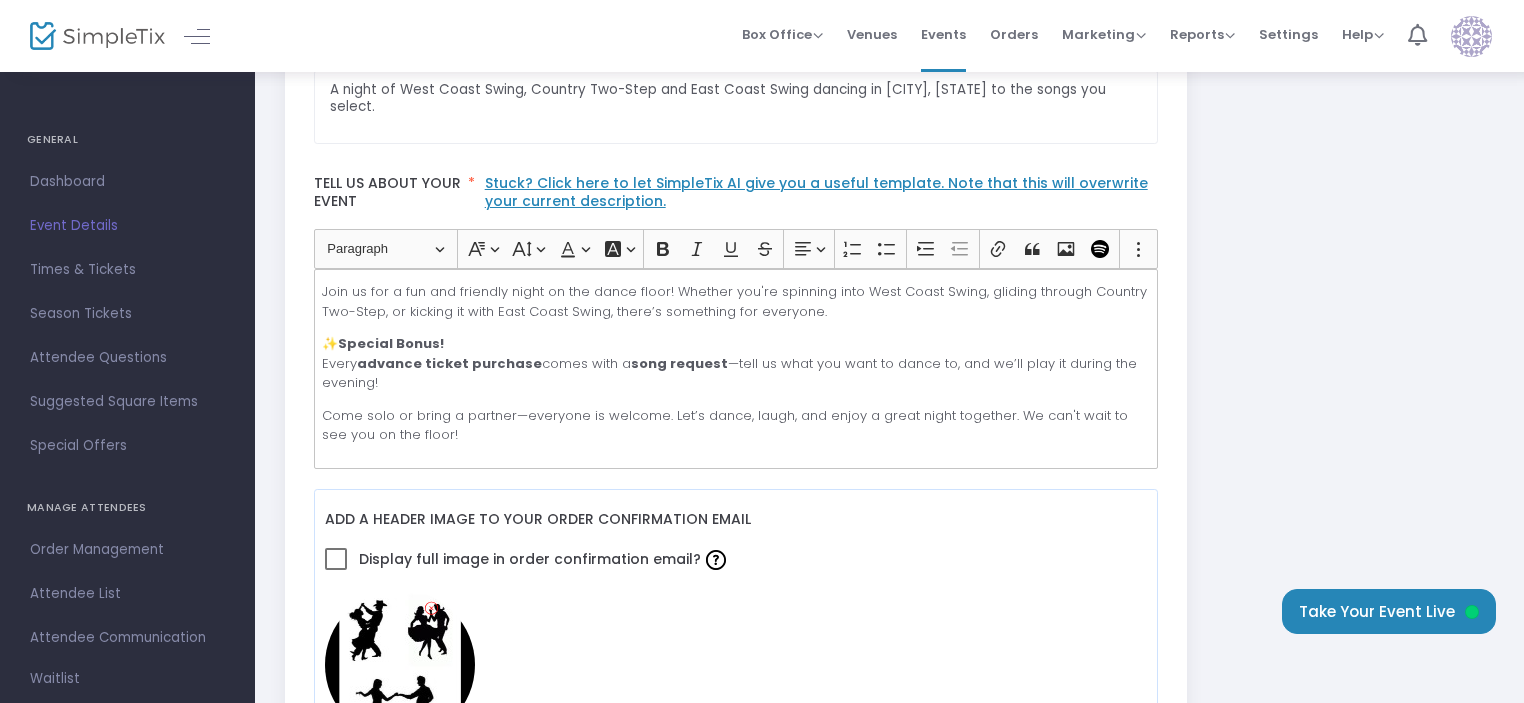 click on "Join us for a fun and friendly night on the dance floor! Whether you're spinning into West Coast Swing, gliding through Country Two-Step, or kicking it with East Coast Swing, there’s something for everyone." 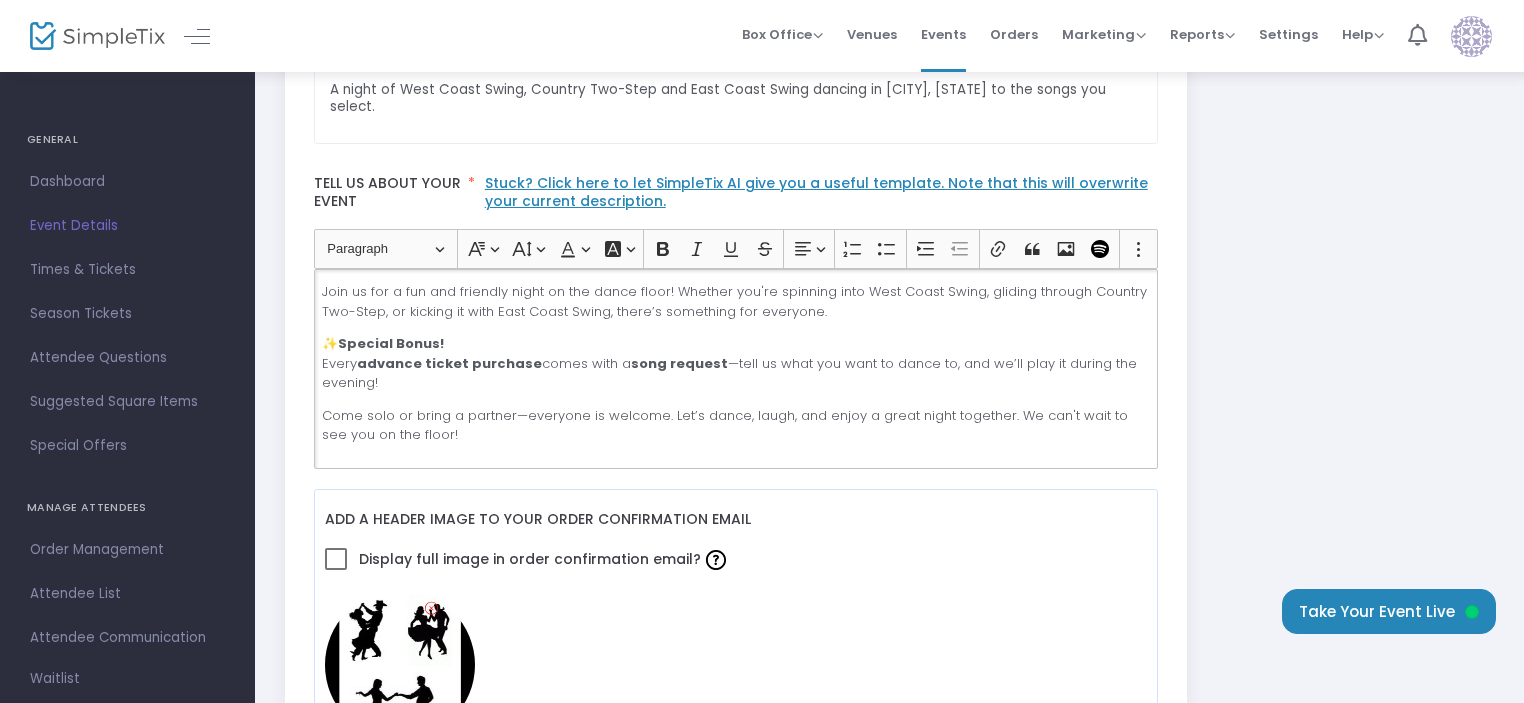type 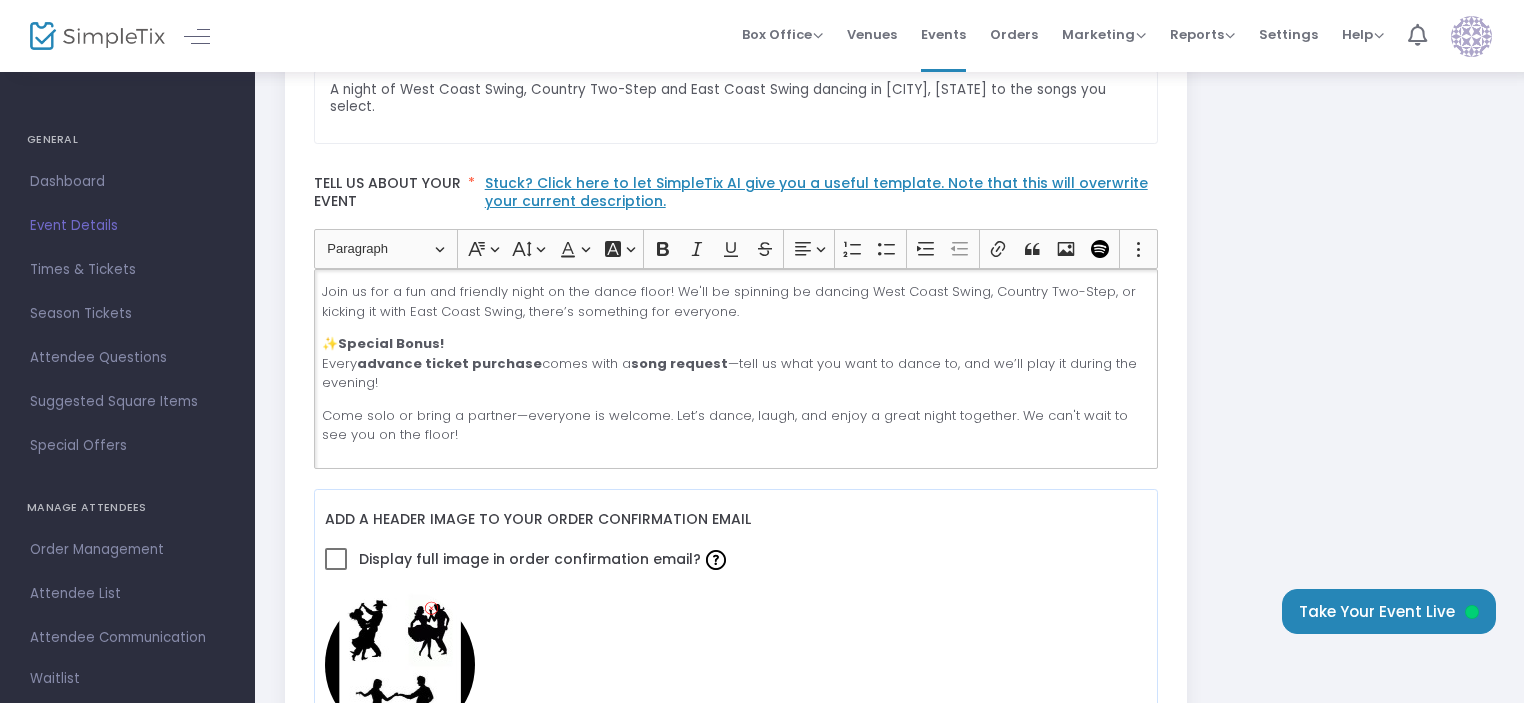 click on "Join us for a fun and friendly night on the dance floor! We'll be spinning be dancing West Coast Swing, Country Two-Step, or kicking it with East Coast Swing, there’s something for everyone." 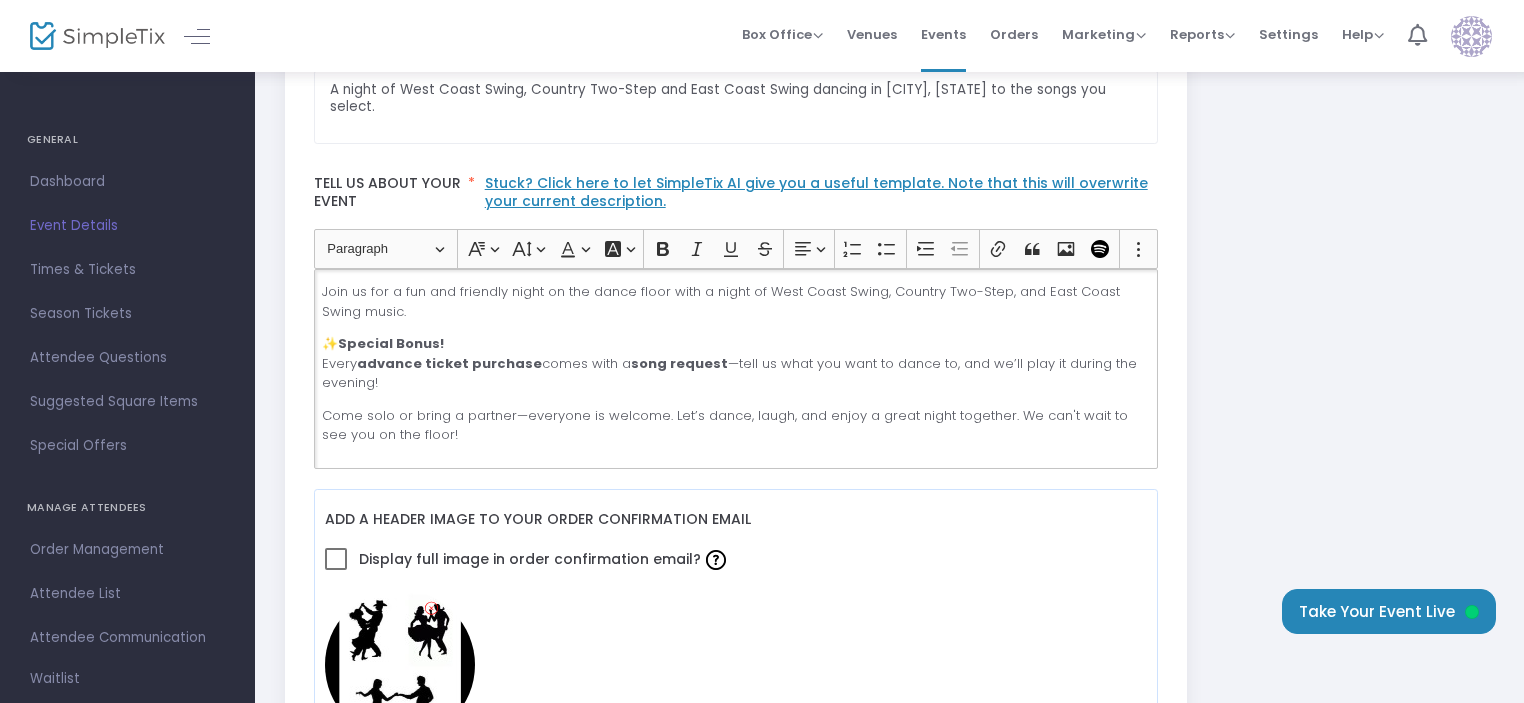 click on "Join us for a fun and friendly night on the dance floor with a night of West Coast Swing, Country Two-Step, and East Coast Swing music." 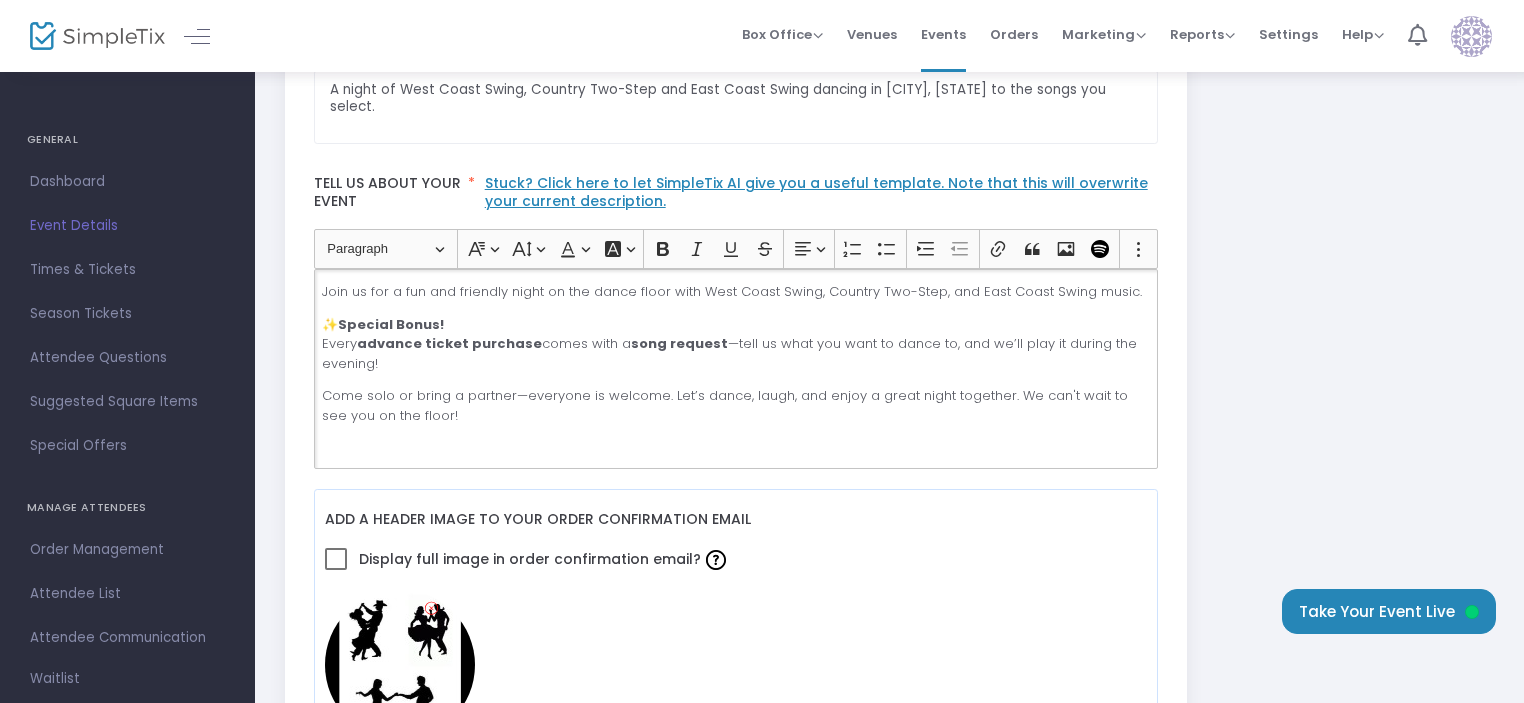 scroll, scrollTop: 0, scrollLeft: 0, axis: both 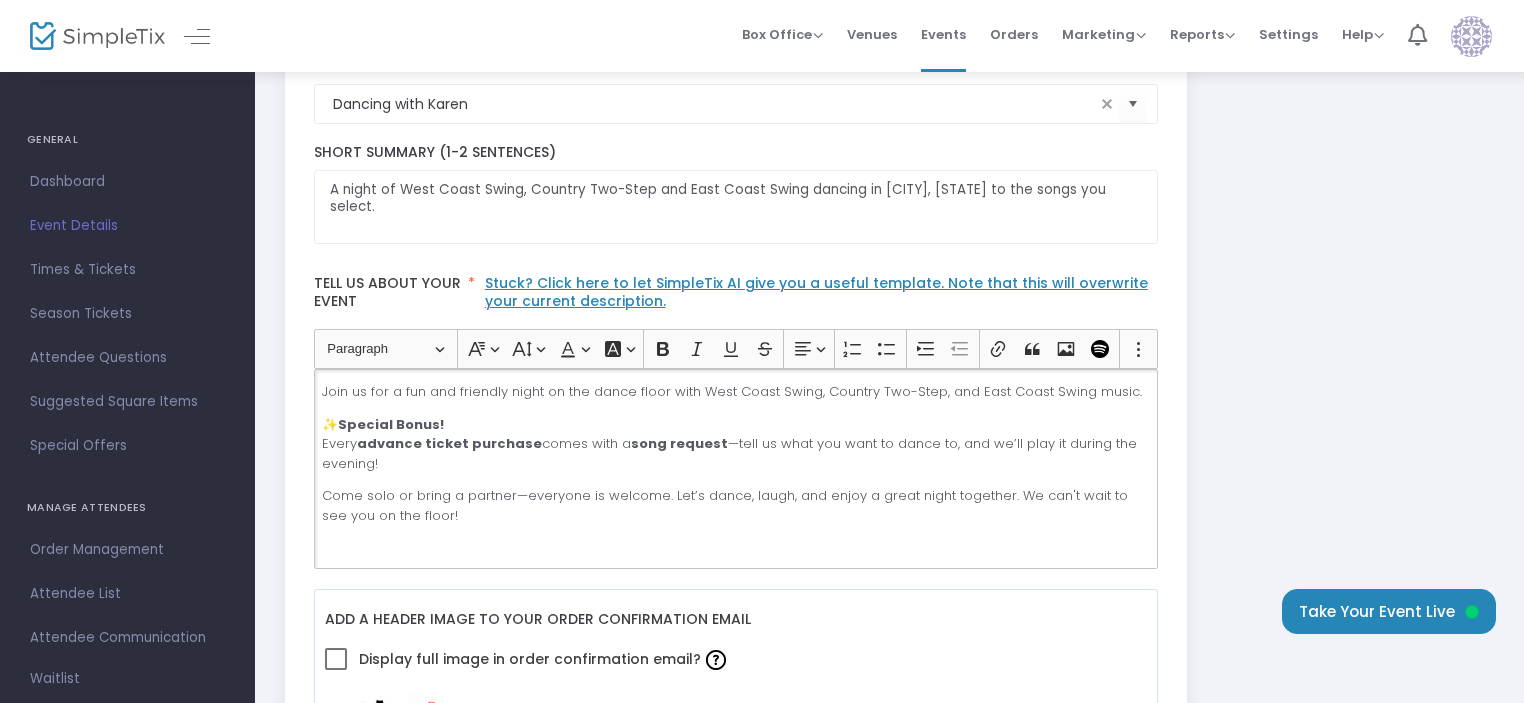 click on "✨ Special Bonus! Every  advance ticket purchase  comes with a  song request —tell us what you want to dance to, and we’ll play it during the evening!" 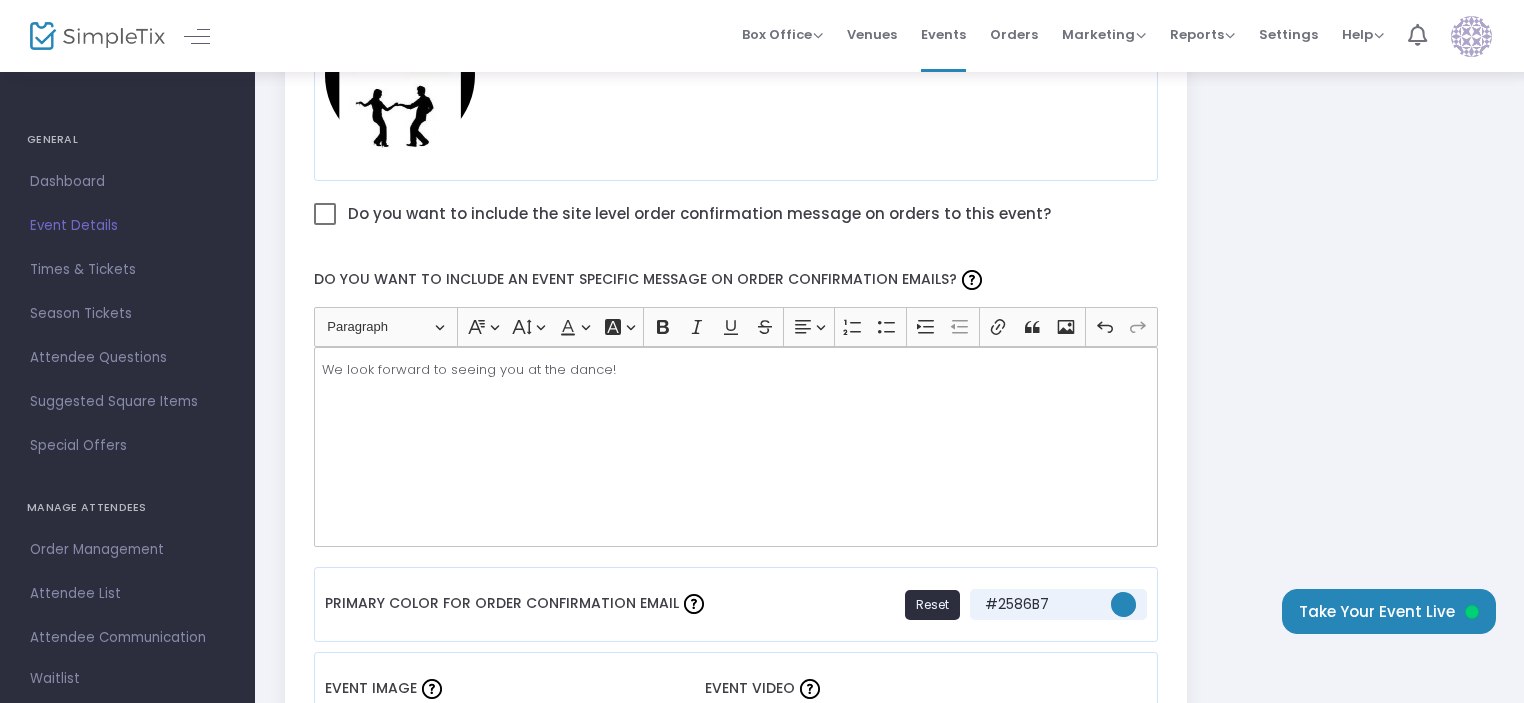 scroll, scrollTop: 1000, scrollLeft: 0, axis: vertical 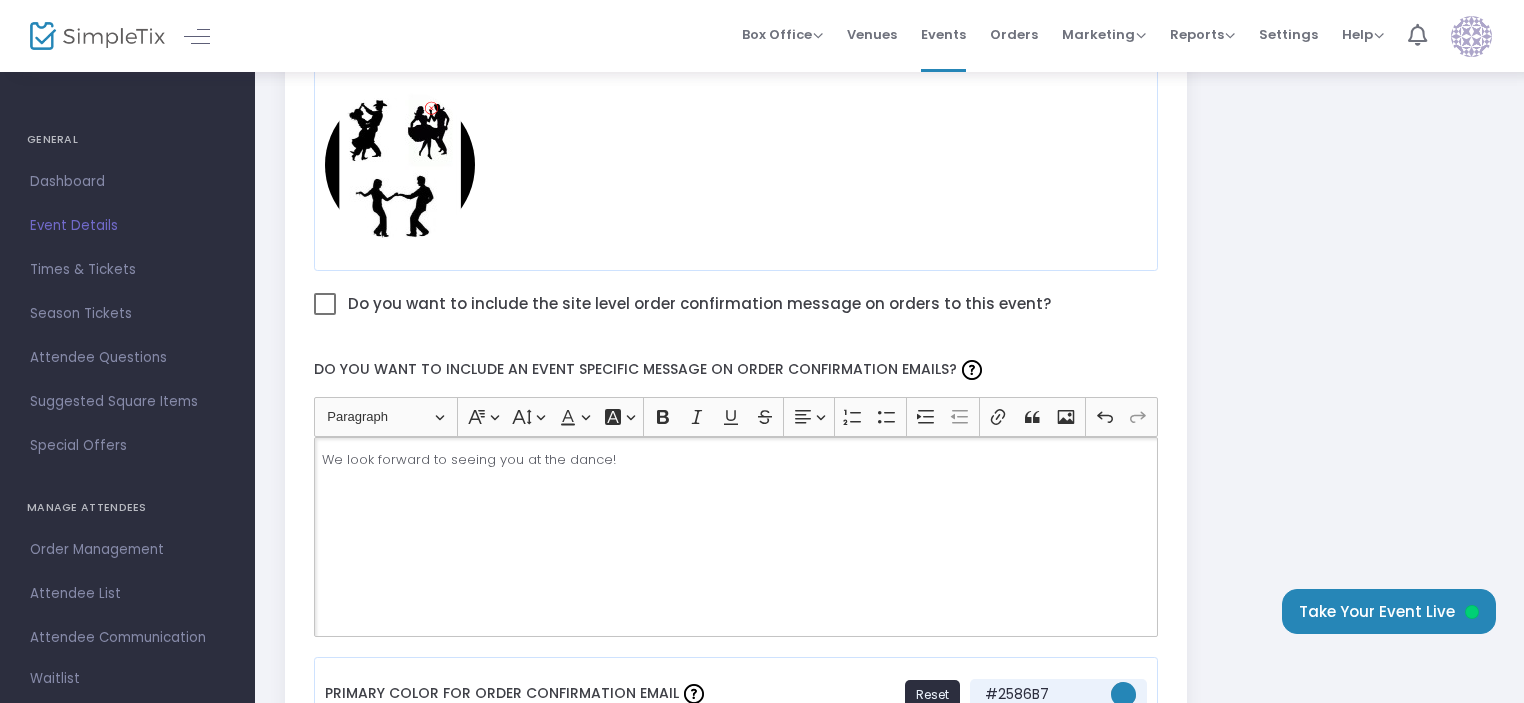 click on "We look forward to seeing you at the dance!" 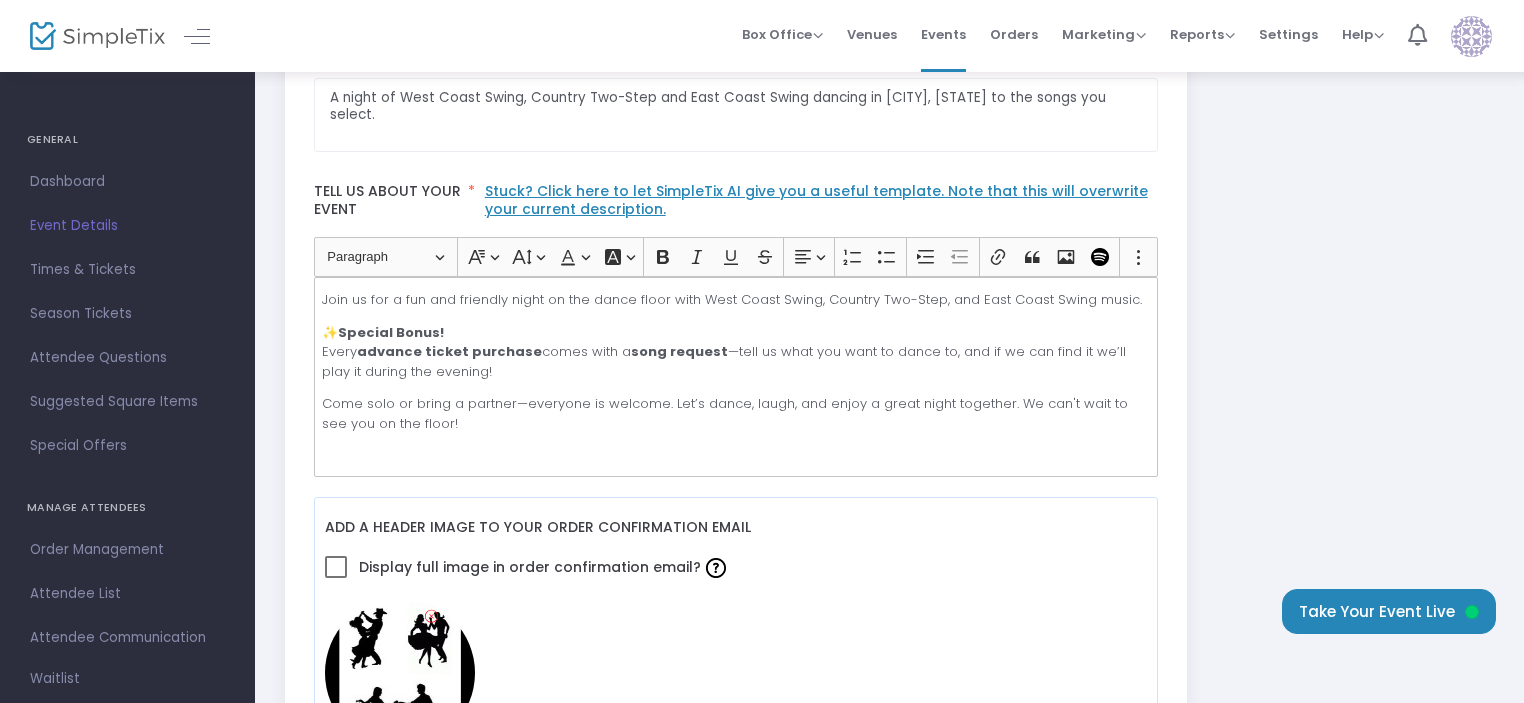 scroll, scrollTop: 400, scrollLeft: 0, axis: vertical 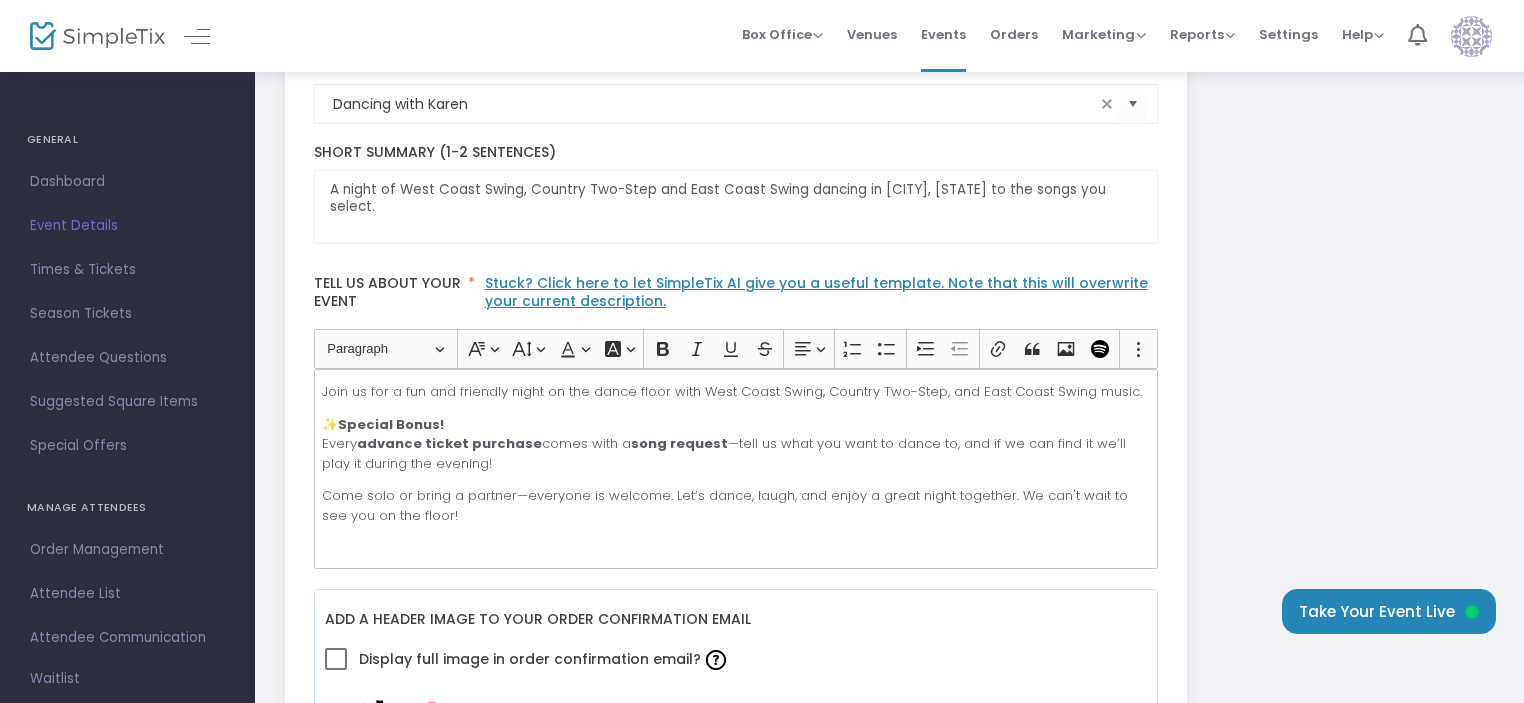 click on "Stuck? Click here to let SimpleTix AI give you a useful template. Note that this will overwrite your current description." 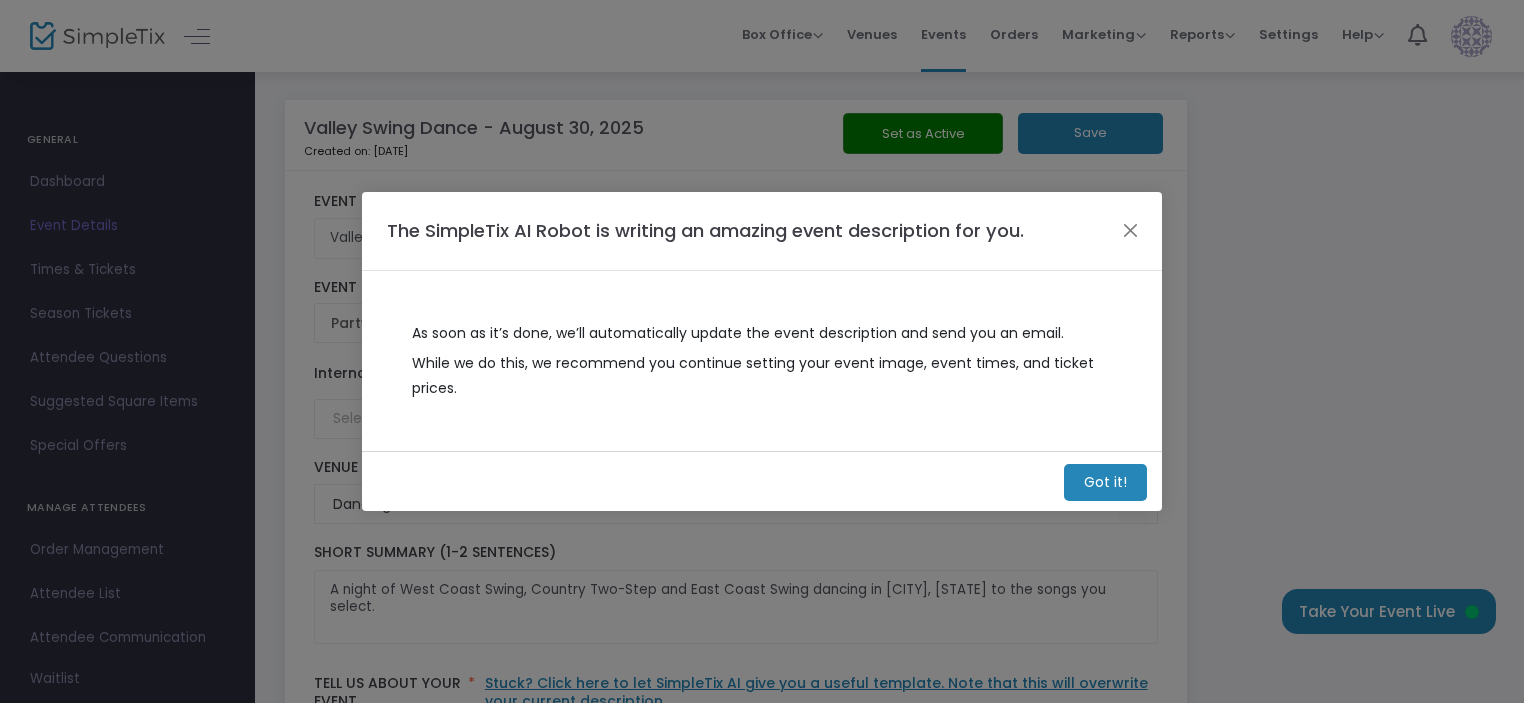 scroll, scrollTop: 0, scrollLeft: 0, axis: both 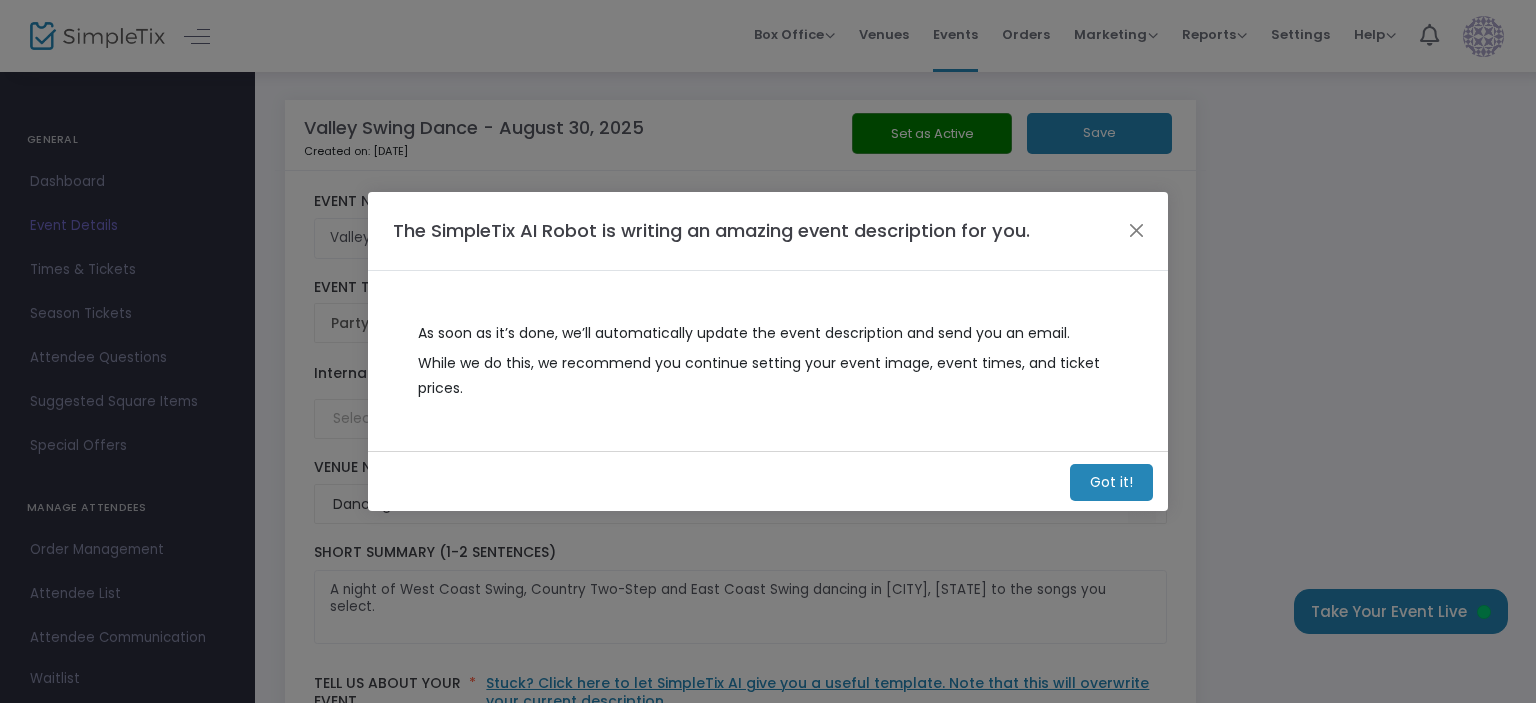click on "Got it!" 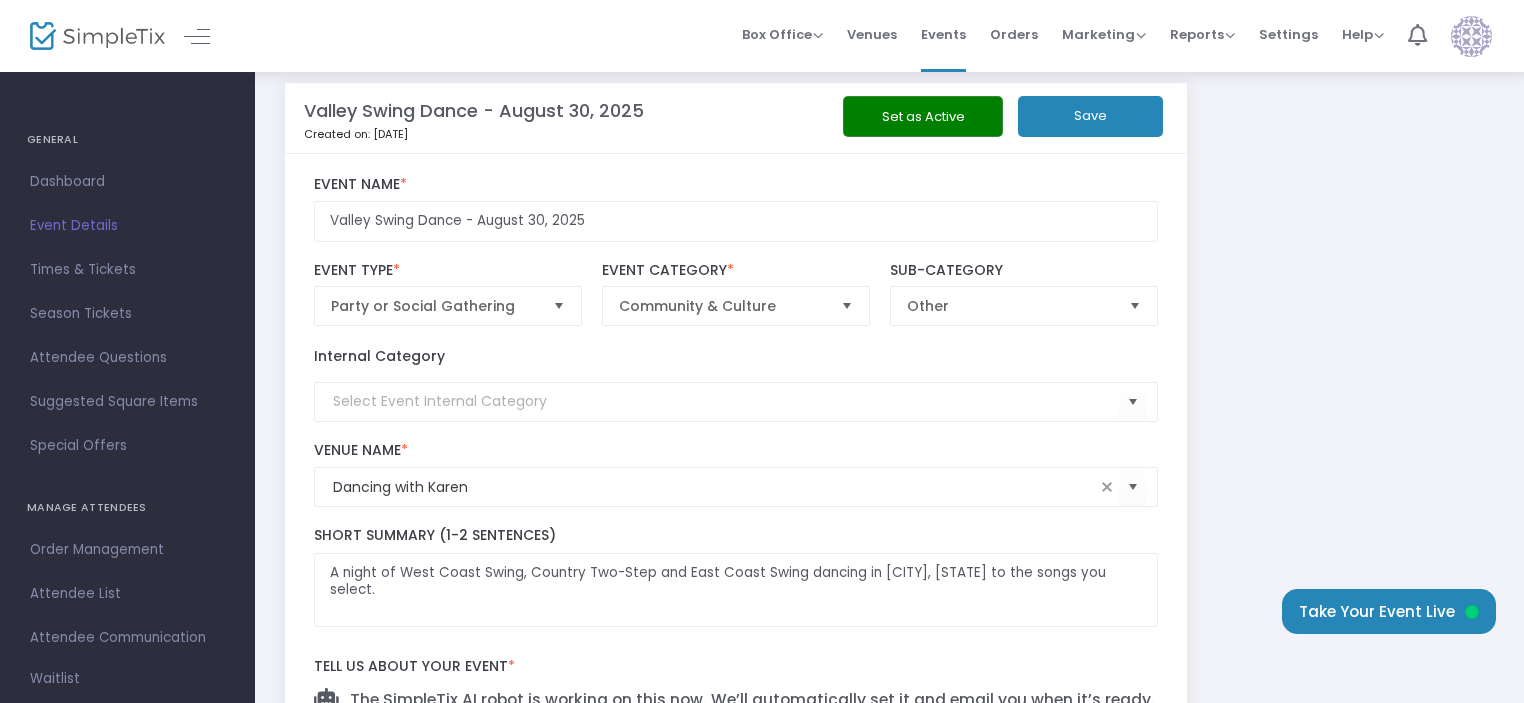 scroll, scrollTop: 0, scrollLeft: 0, axis: both 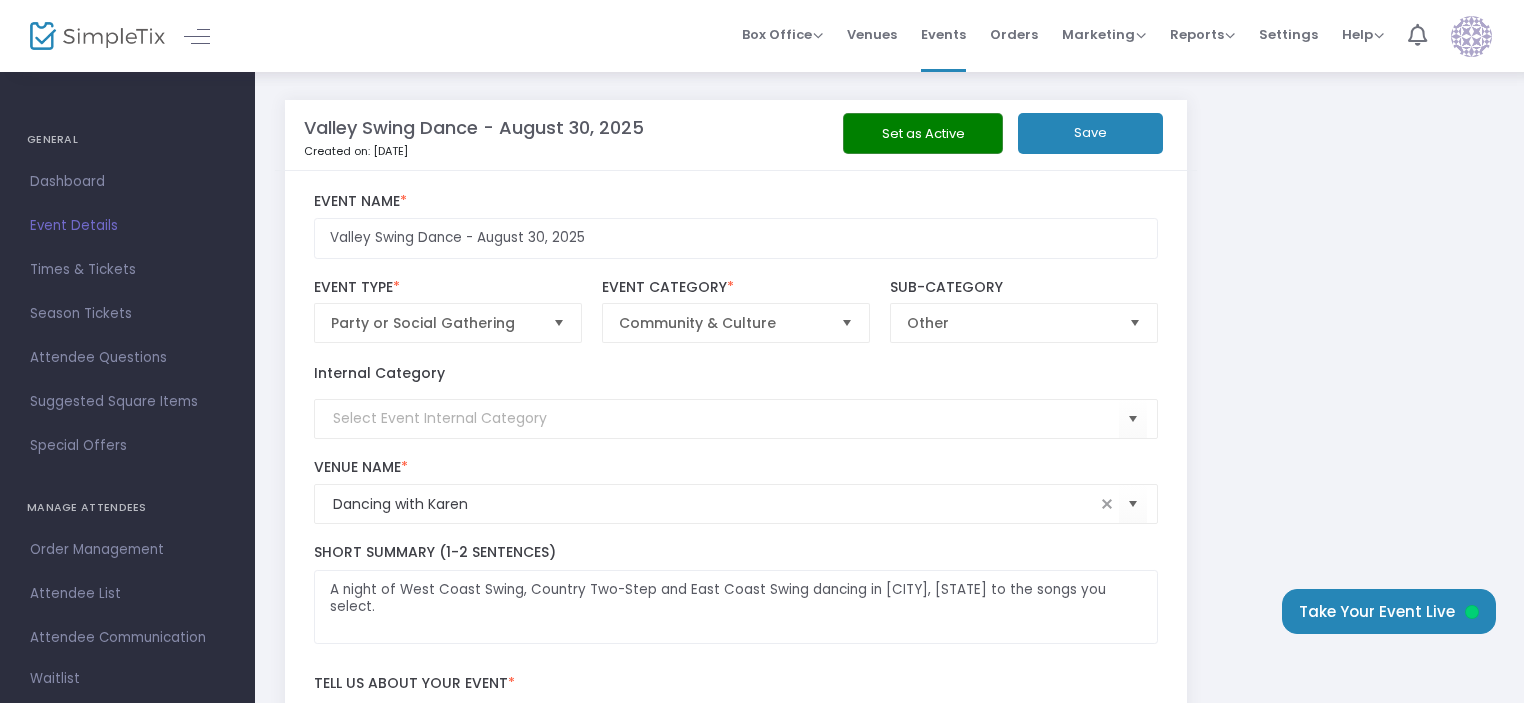 click on "Save" 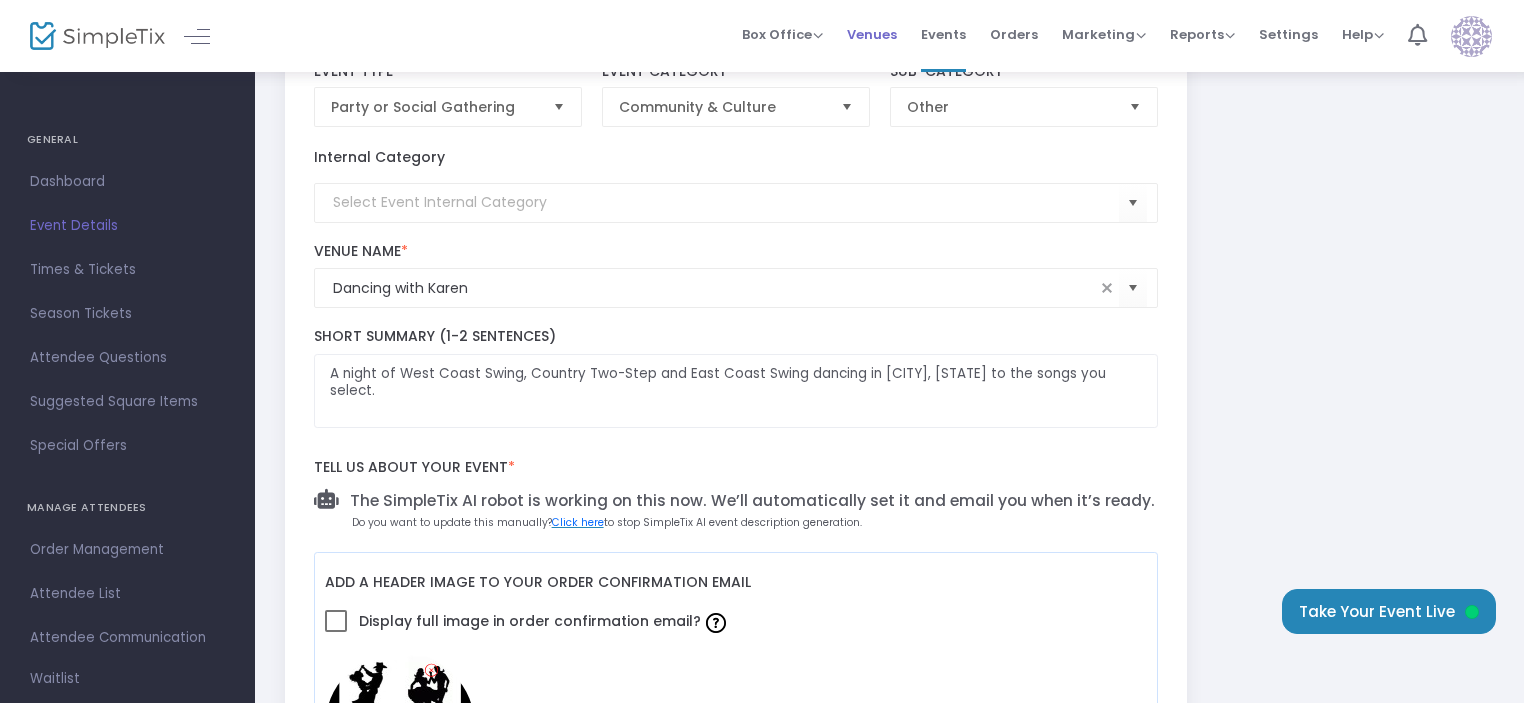 scroll, scrollTop: 100, scrollLeft: 0, axis: vertical 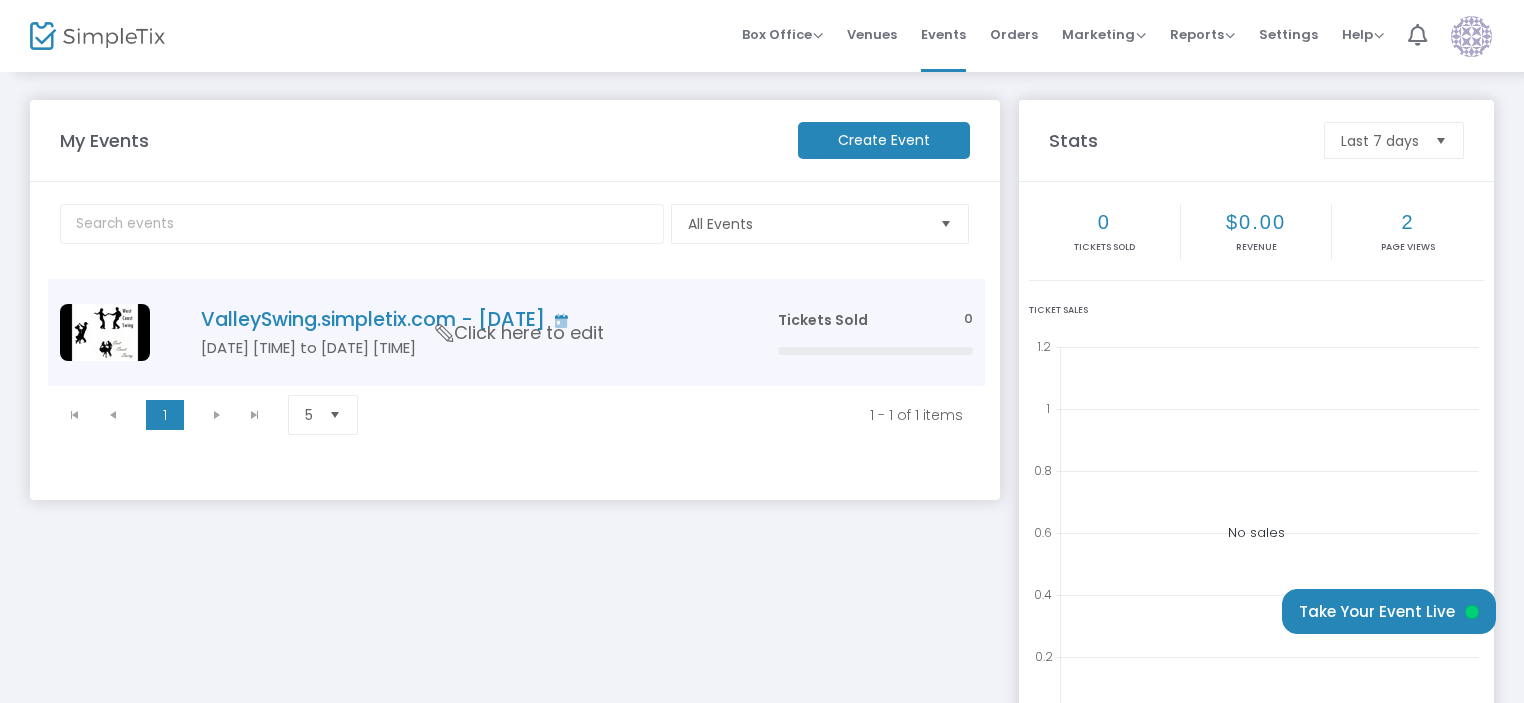 click on "[LOCATION] Swing Dance - [DATE]" 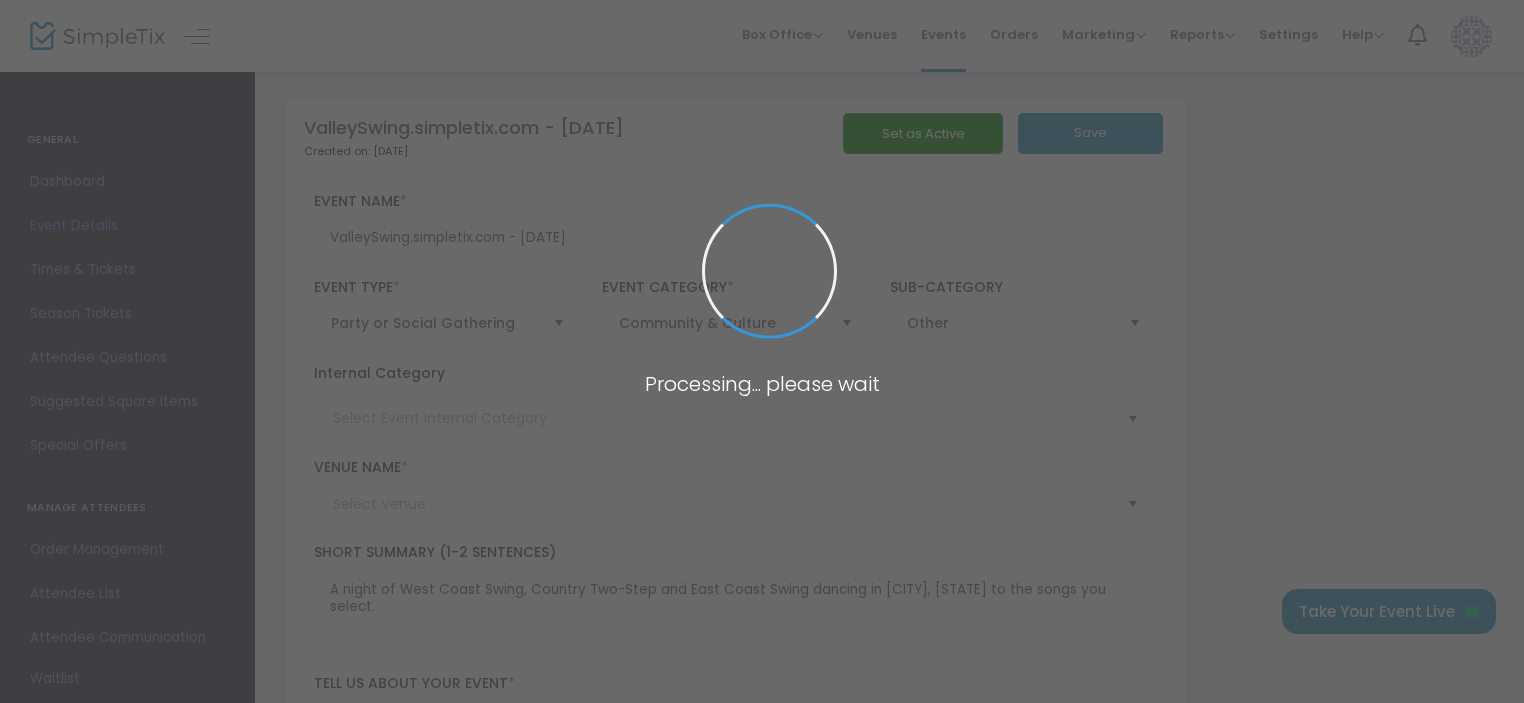 type on "Dancing with [PERSON]" 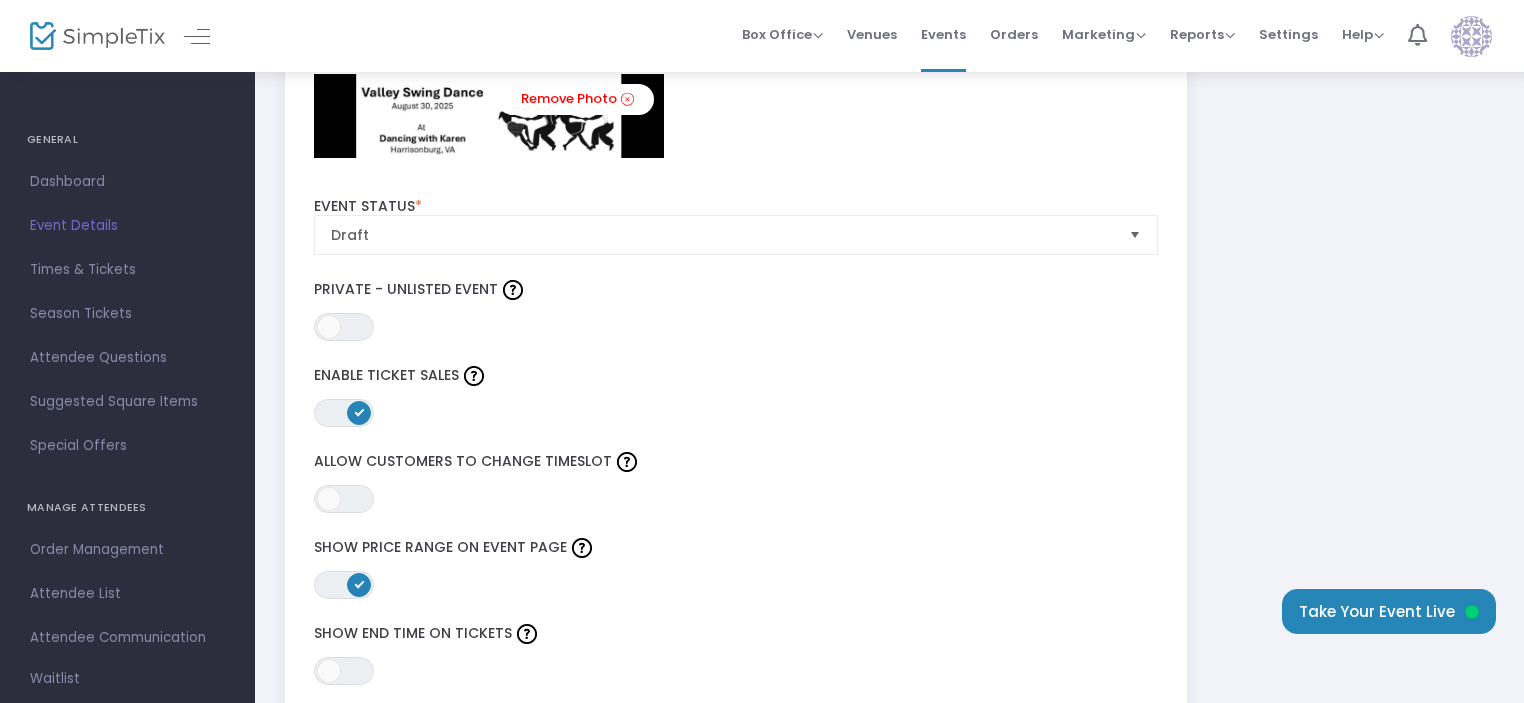 scroll, scrollTop: 2178, scrollLeft: 0, axis: vertical 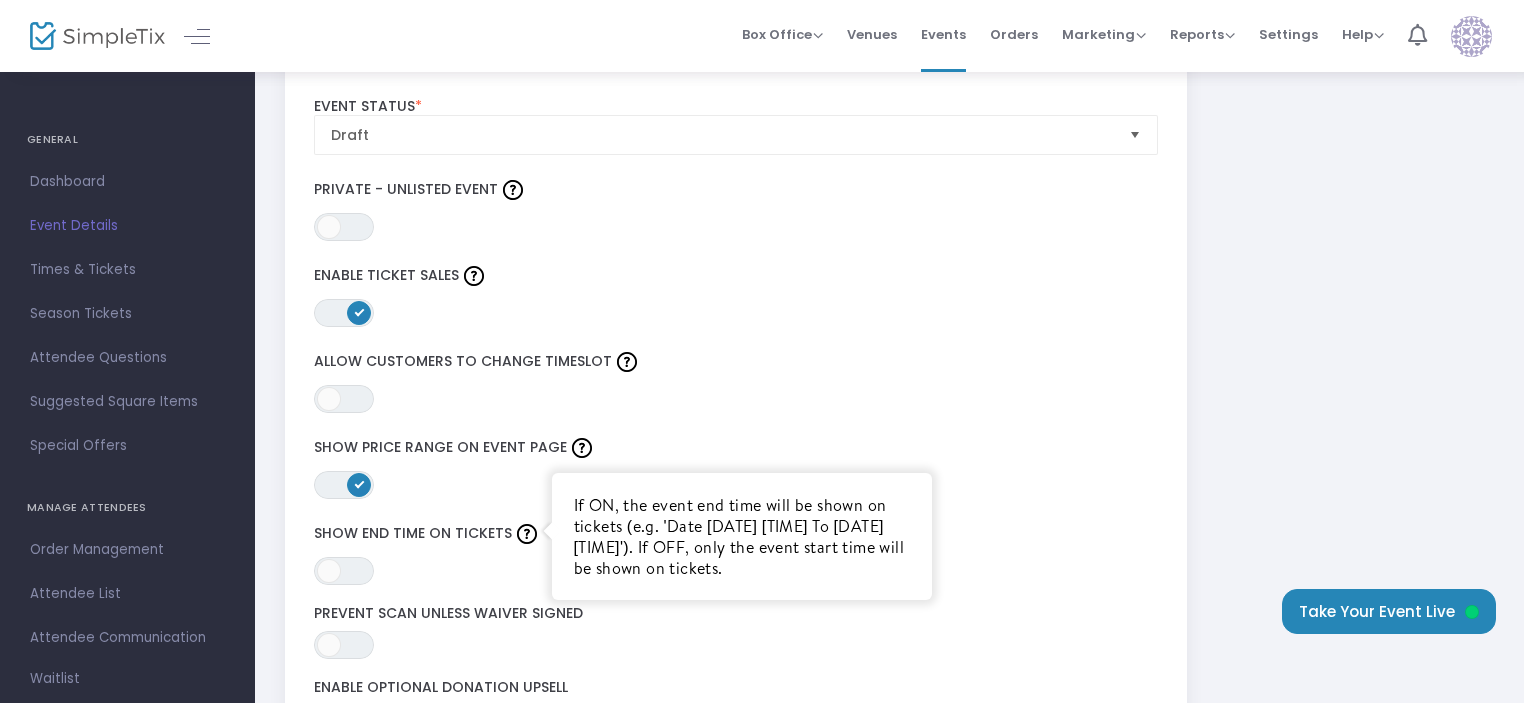 click 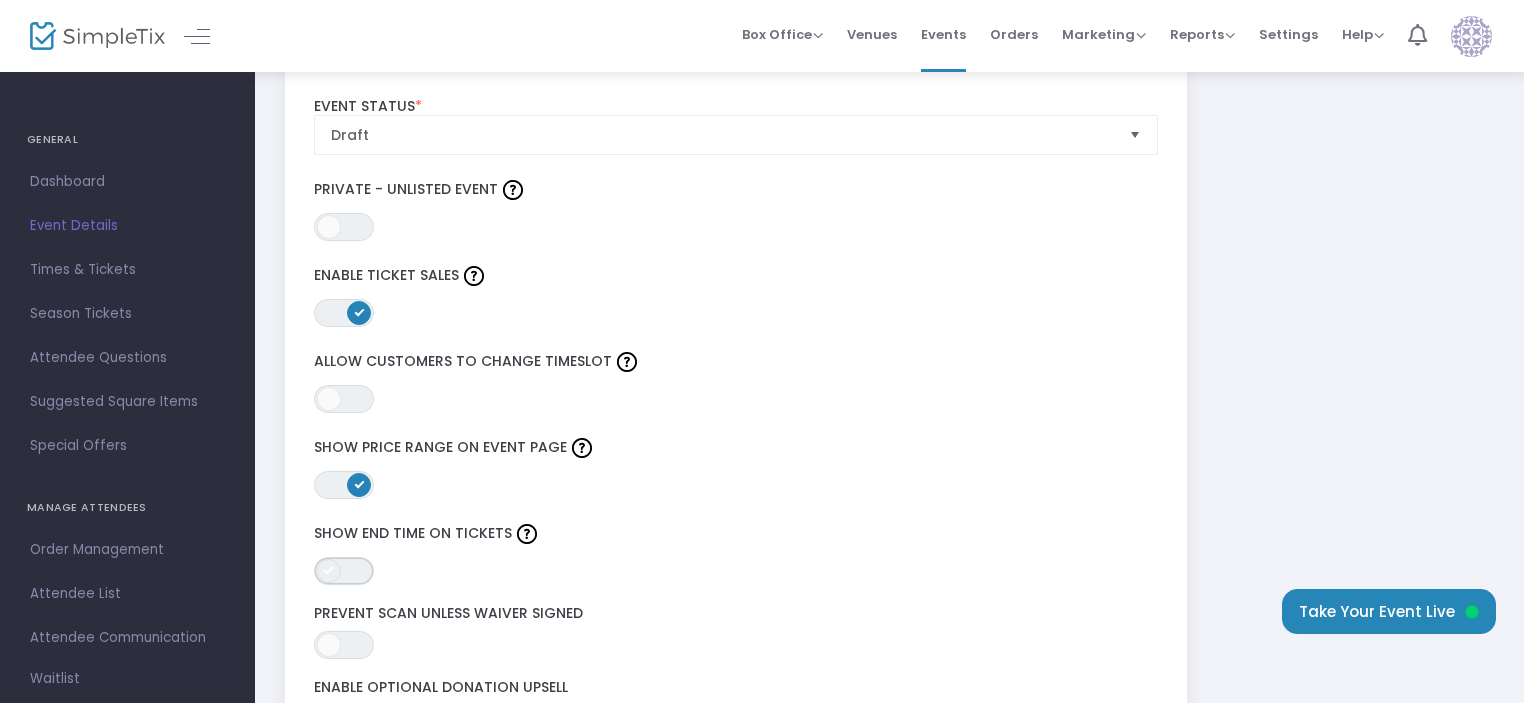 click on "ON OFF" at bounding box center [344, 571] 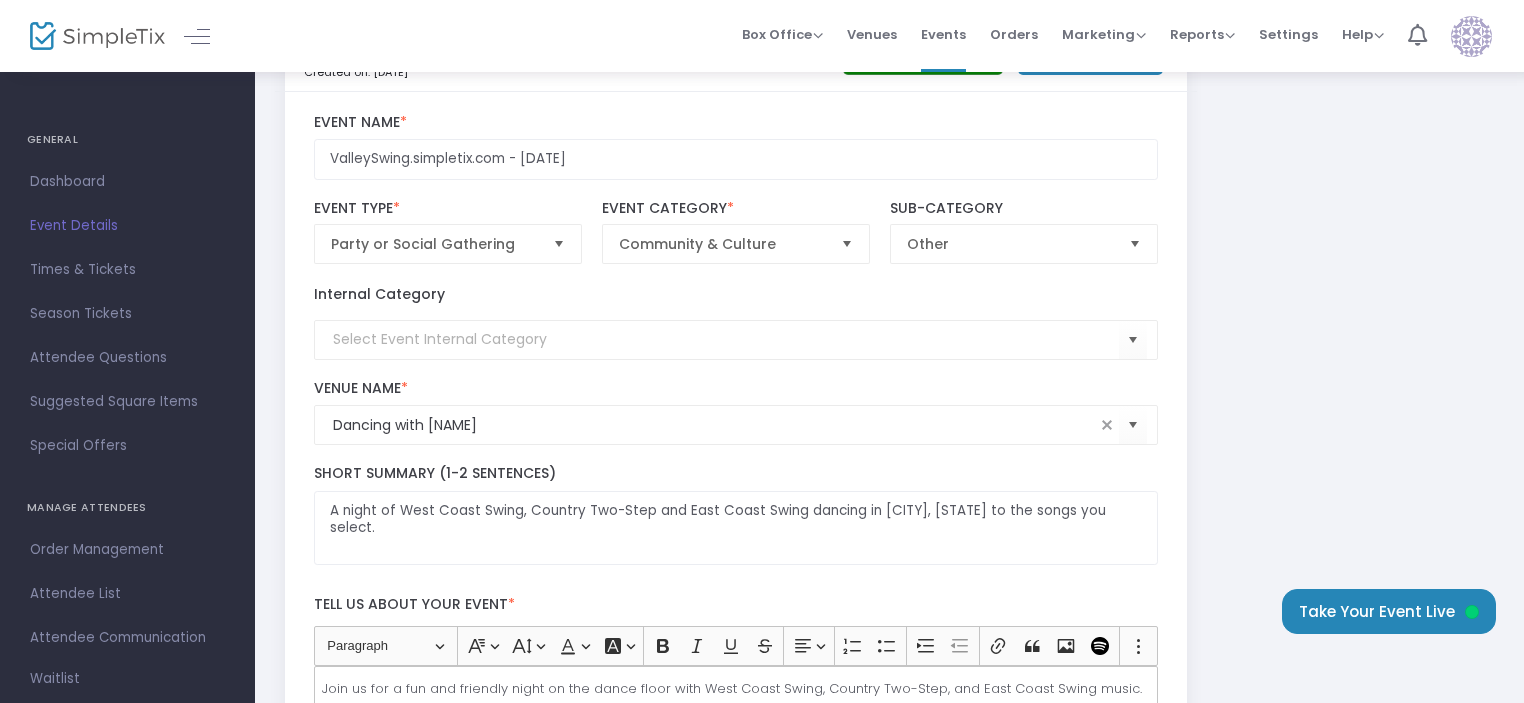 scroll, scrollTop: 0, scrollLeft: 0, axis: both 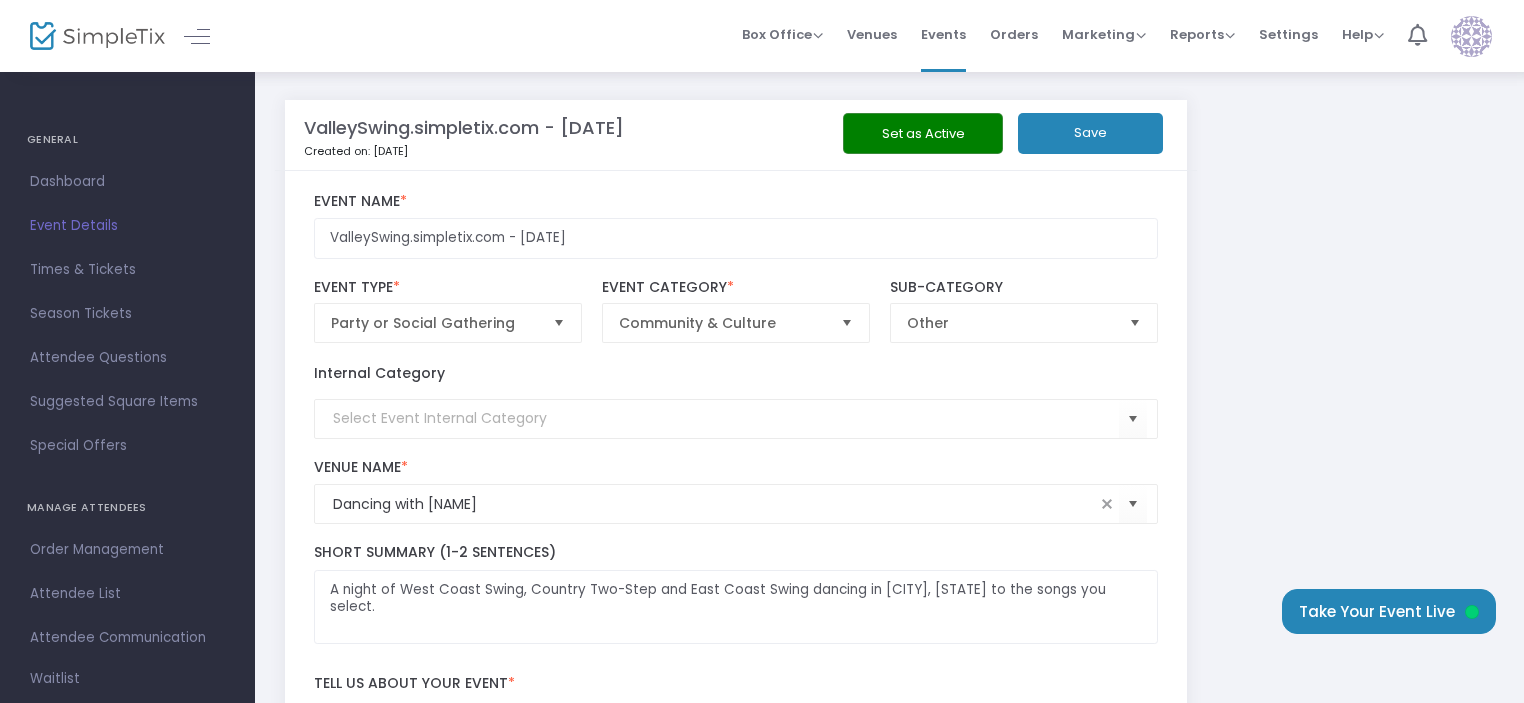 click on "Save" 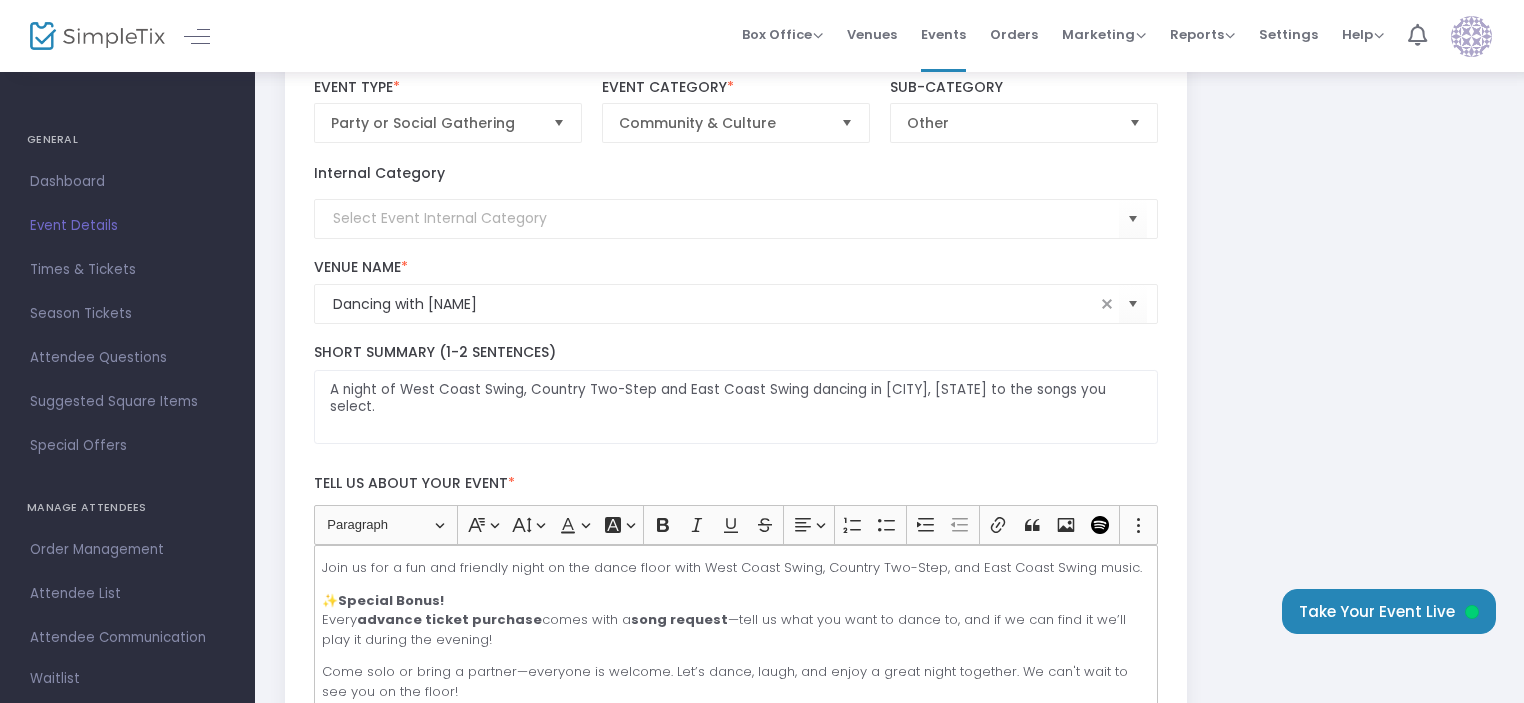 scroll, scrollTop: 300, scrollLeft: 0, axis: vertical 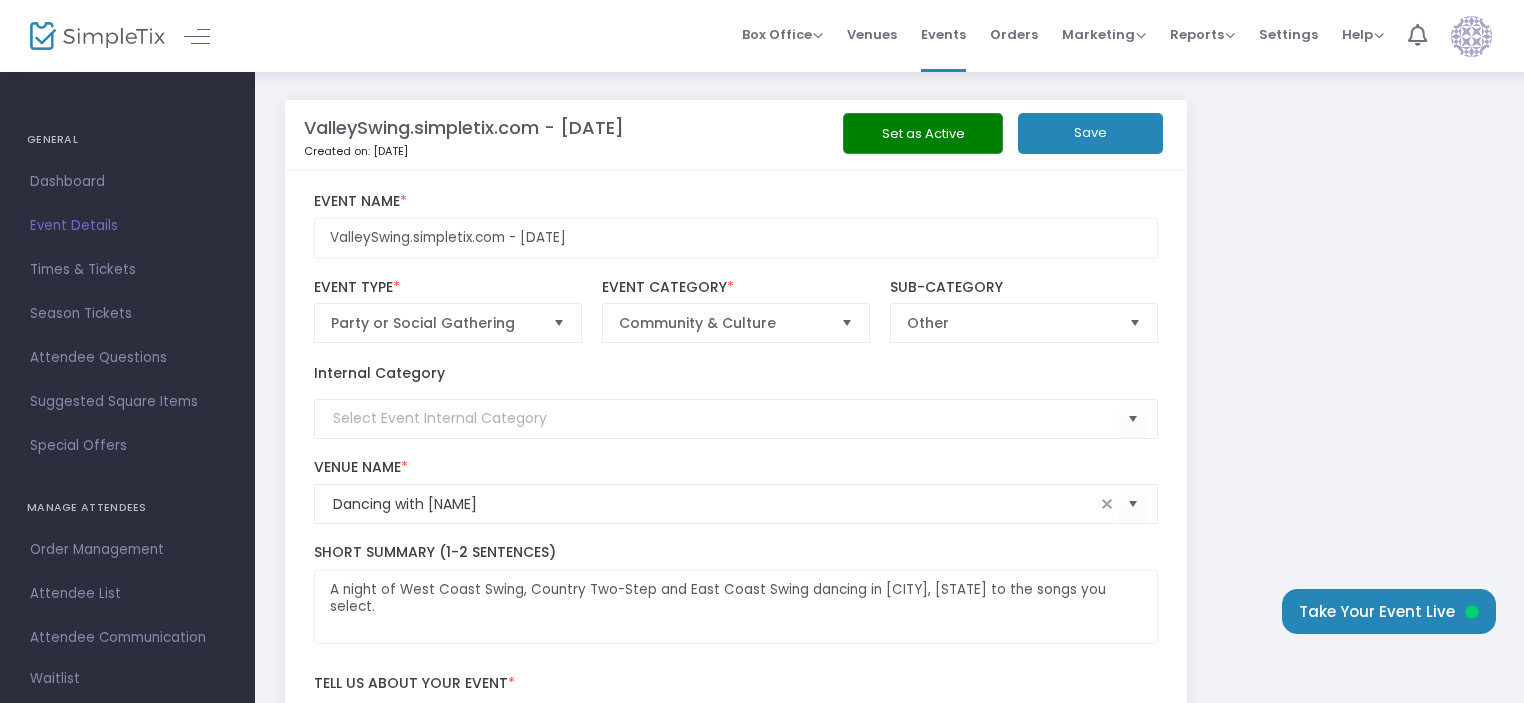 click on "Save" 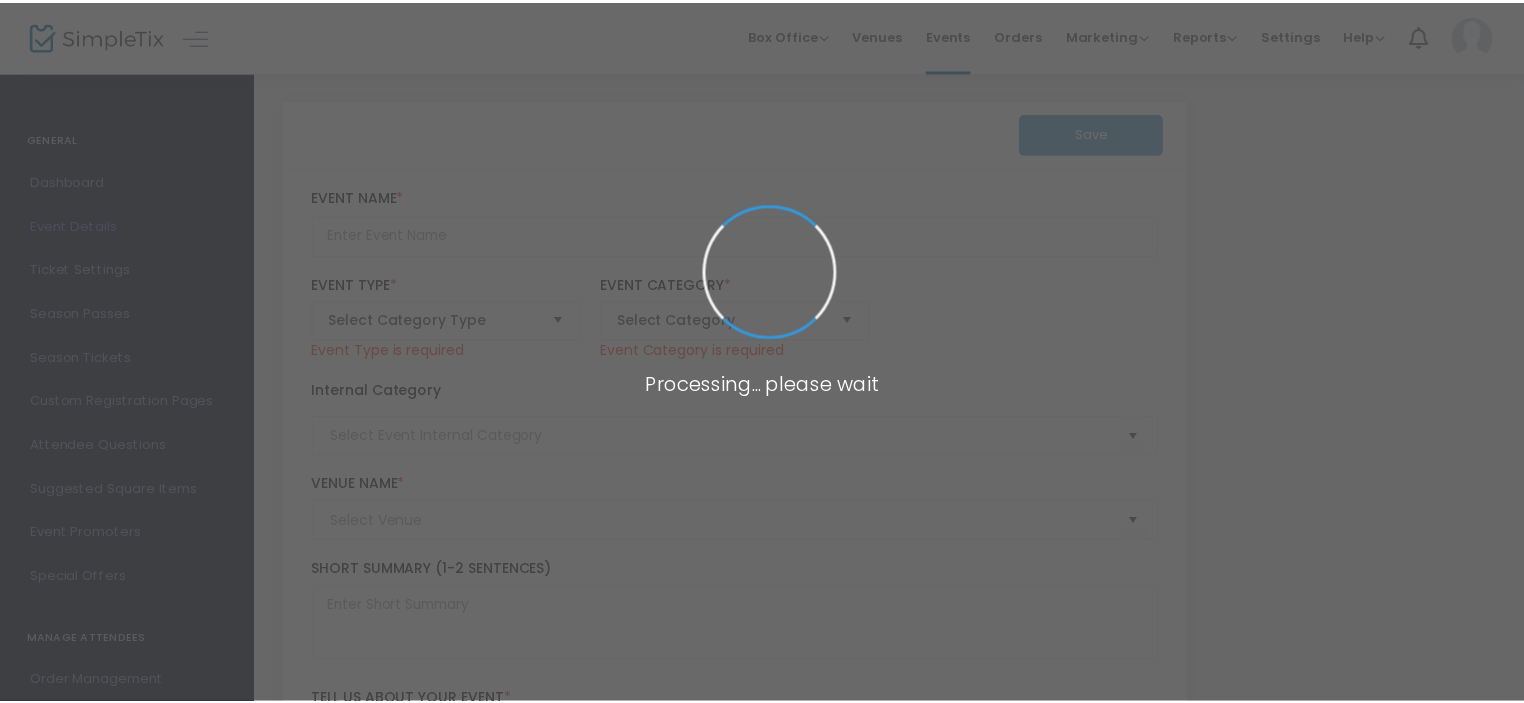 scroll, scrollTop: 0, scrollLeft: 0, axis: both 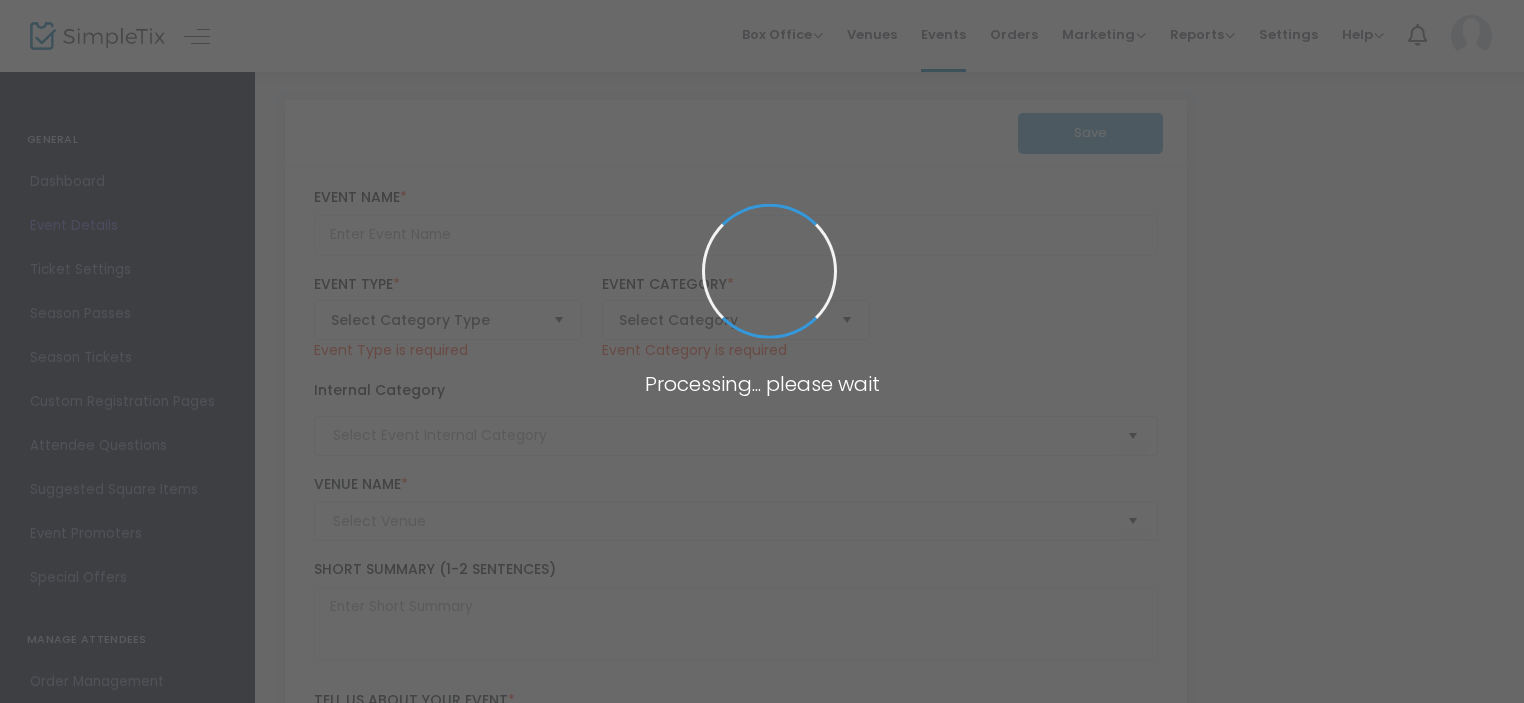 type on "[LOCATION] Swing Dance - [DATE]" 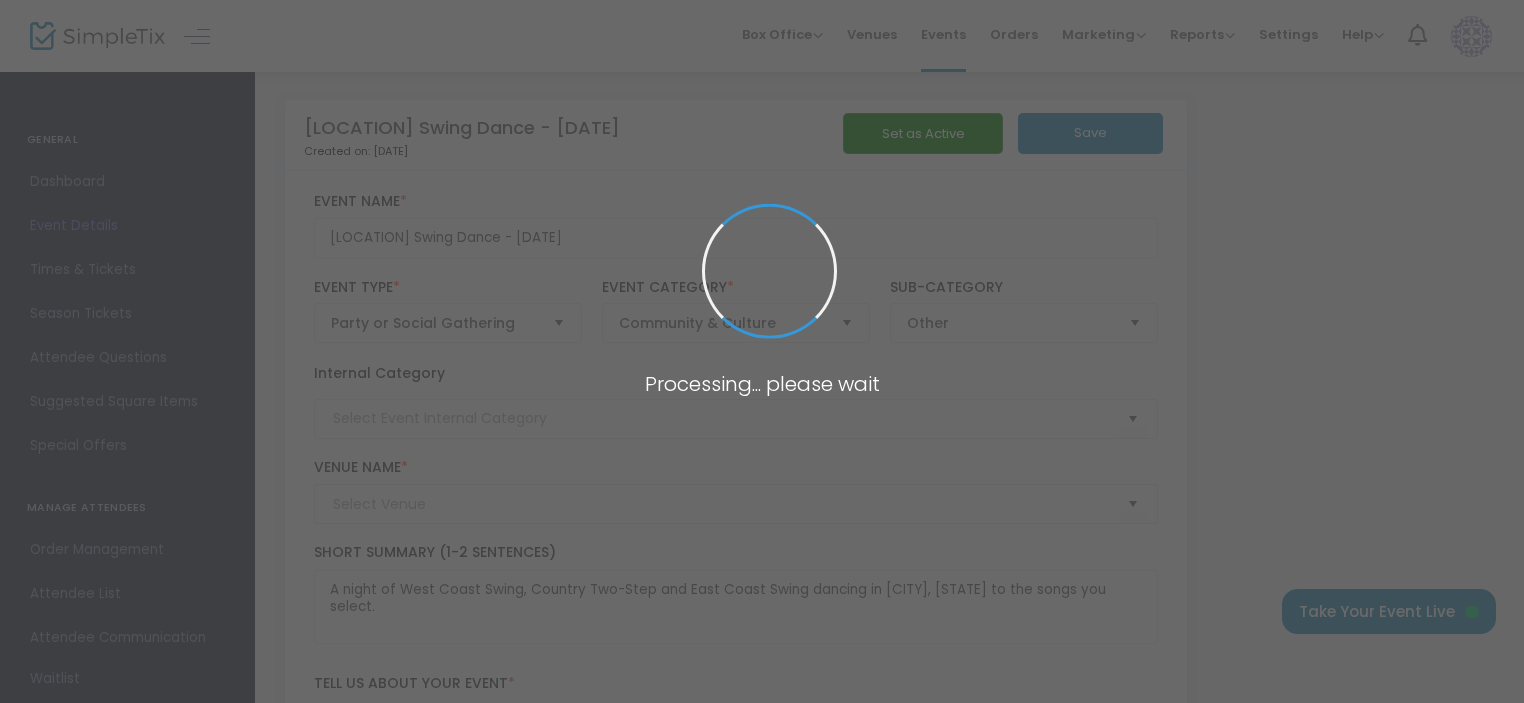 type on "Dancing with [PERSON]" 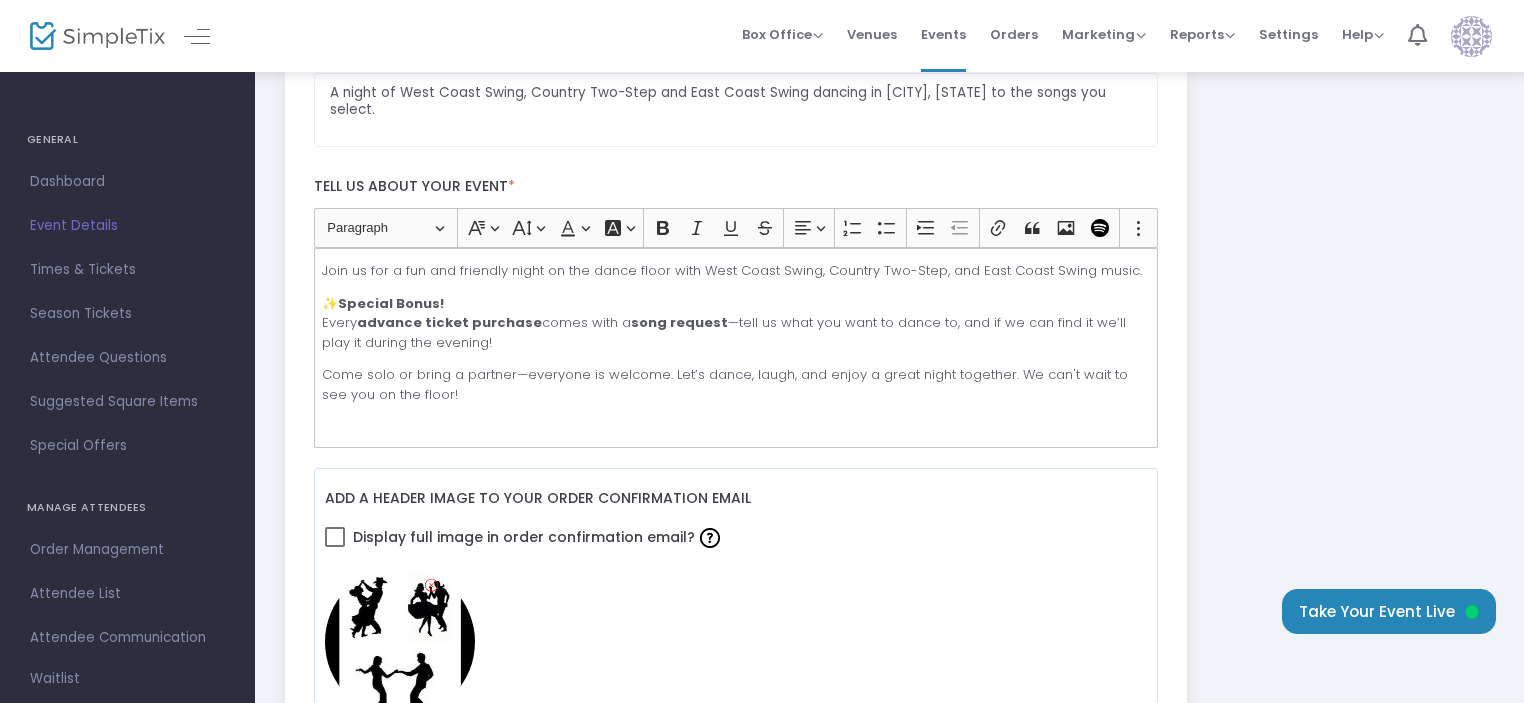 scroll, scrollTop: 500, scrollLeft: 0, axis: vertical 